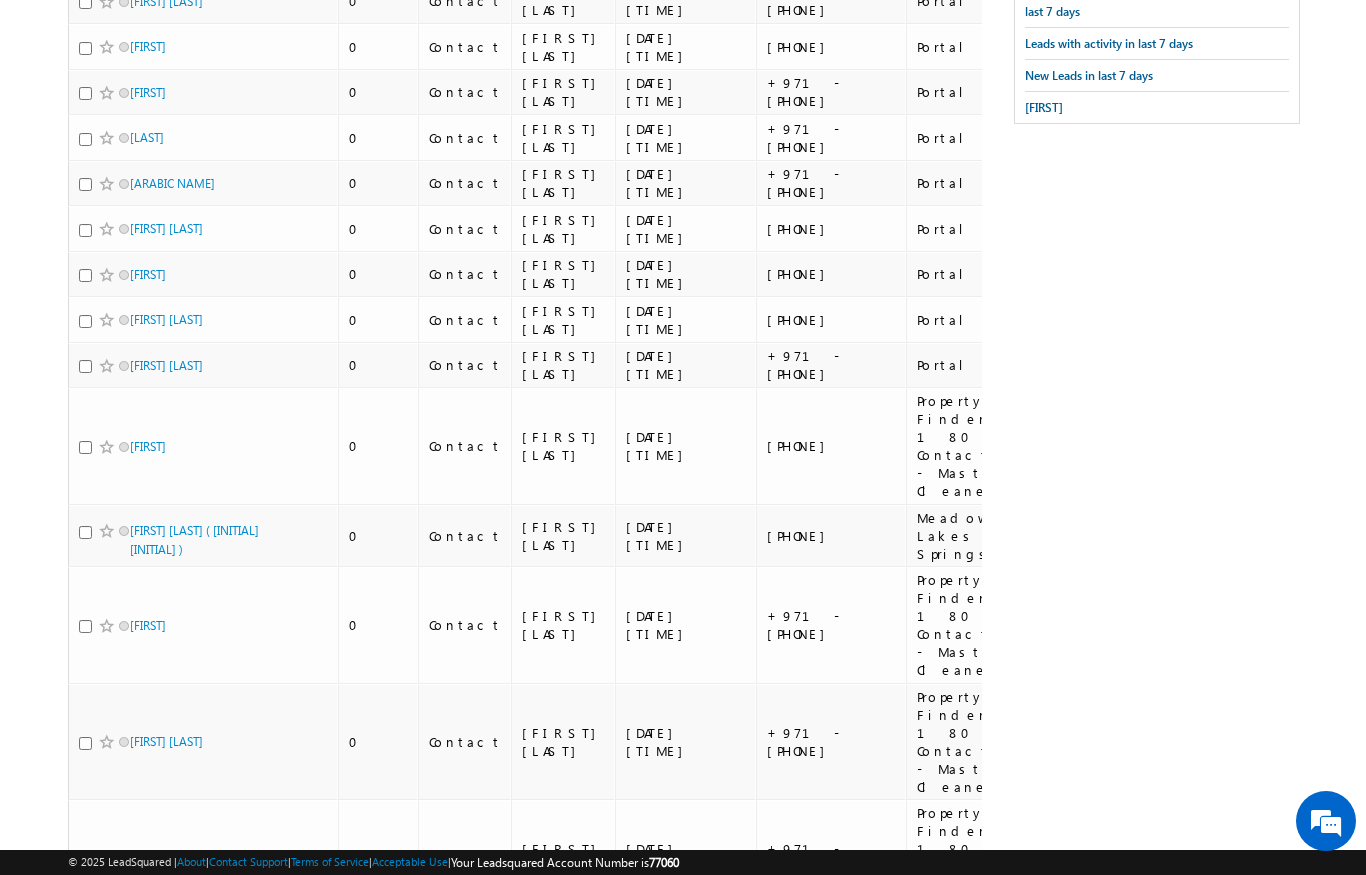 scroll, scrollTop: 0, scrollLeft: 0, axis: both 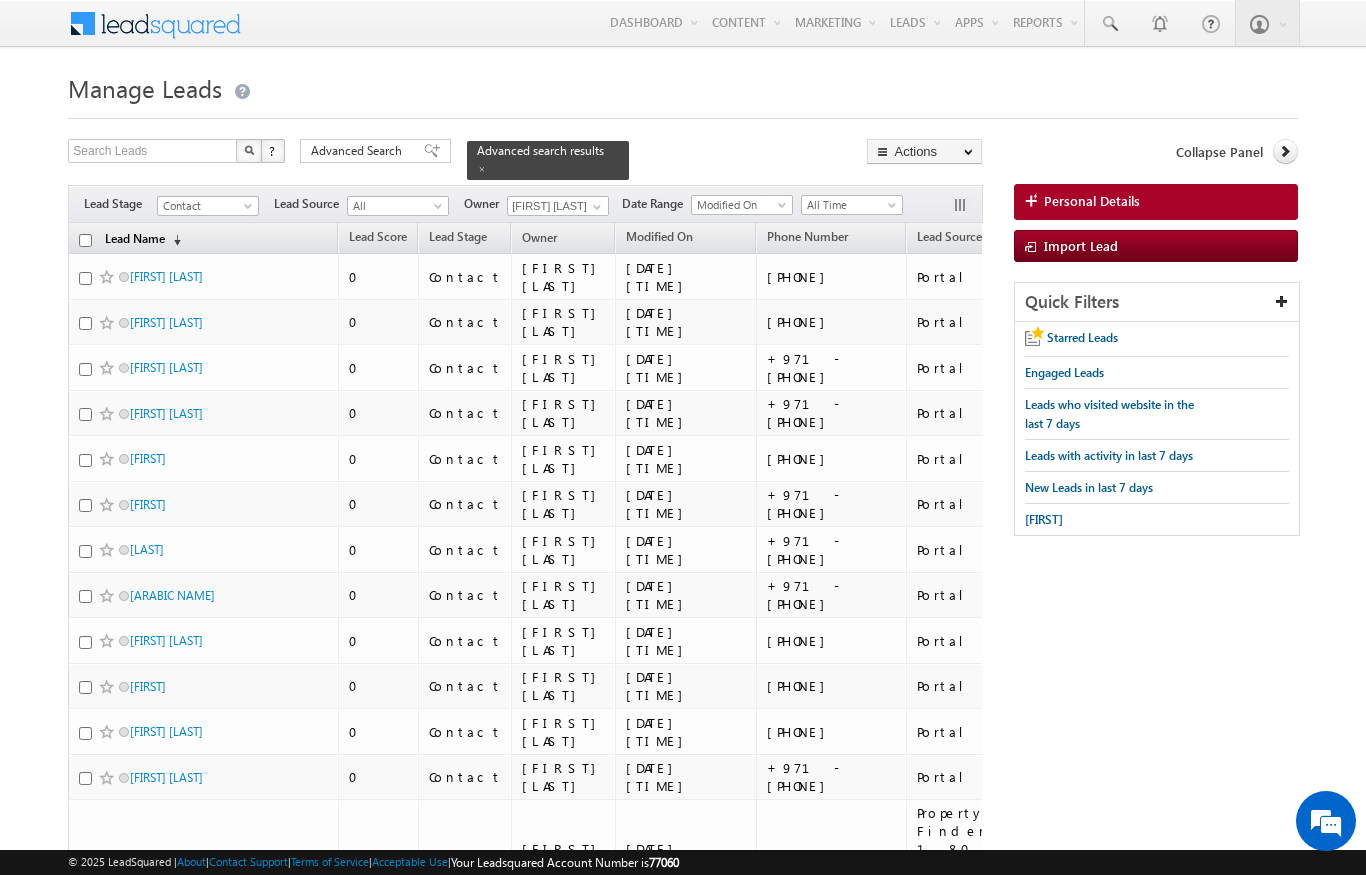 click on "Lead Name
(sorted descending)" at bounding box center [143, 240] 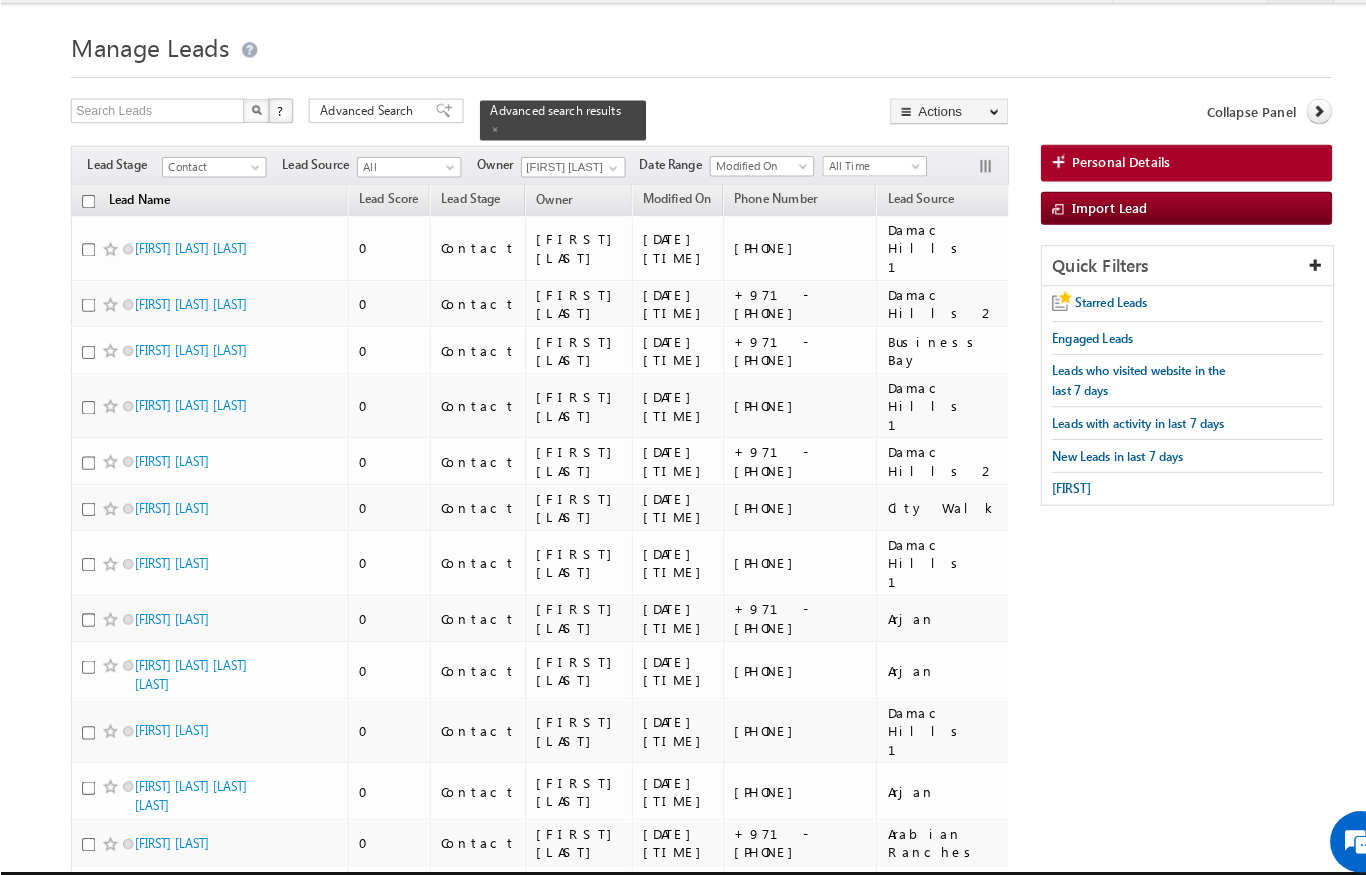 scroll, scrollTop: 36, scrollLeft: 0, axis: vertical 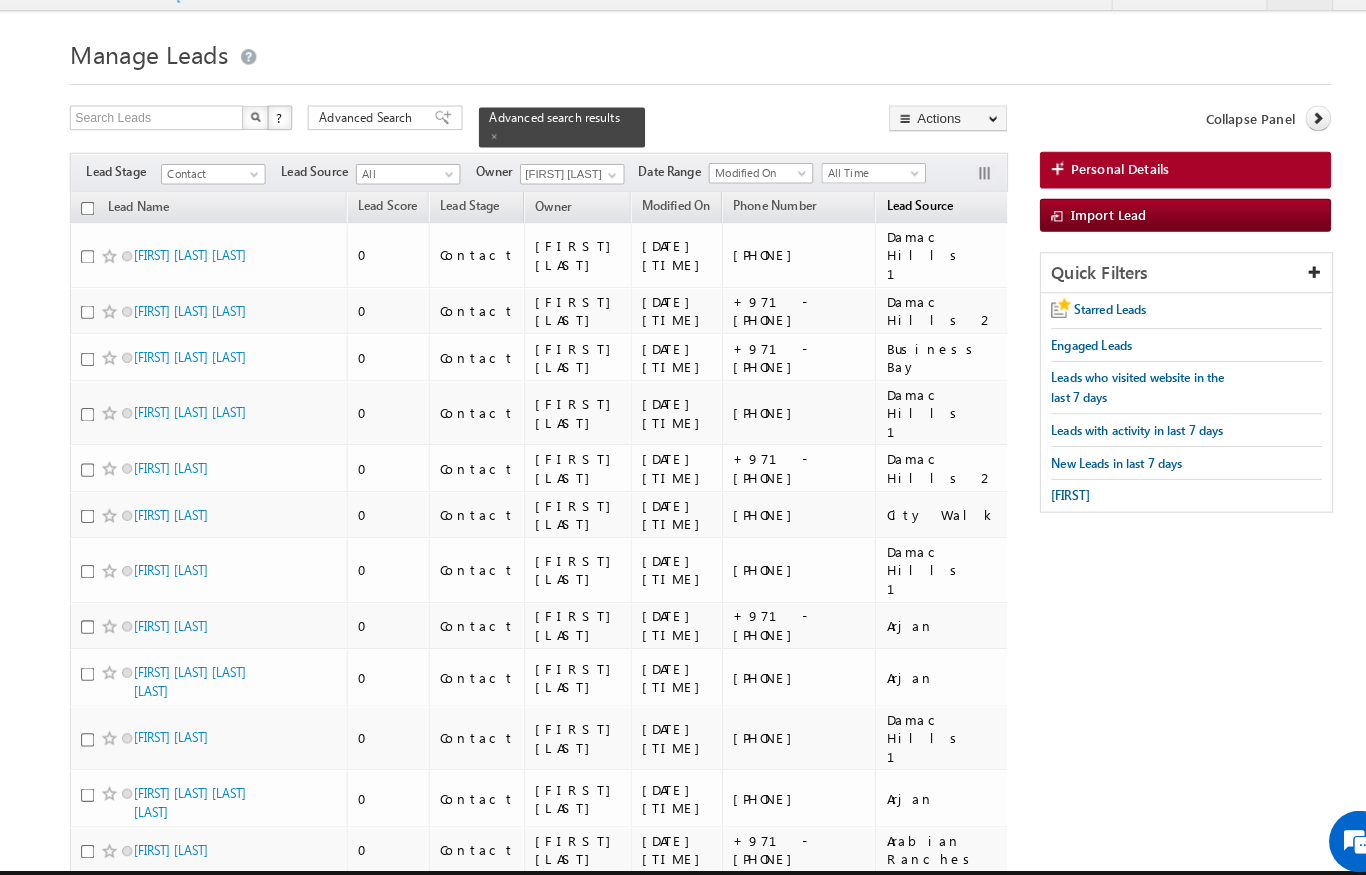 click on "Lead Source" at bounding box center (896, 200) 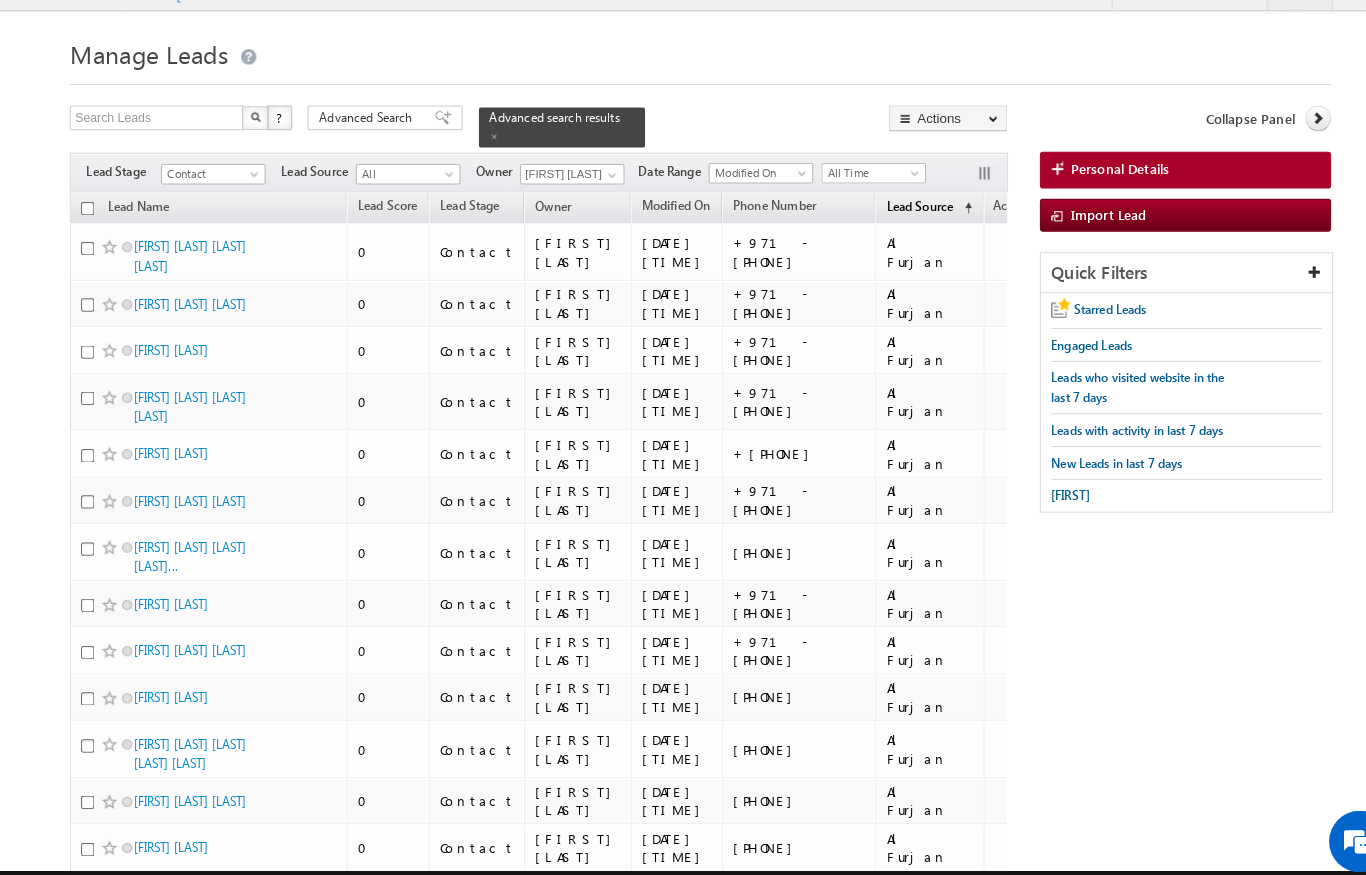 click on "Lead Source" at bounding box center [896, 201] 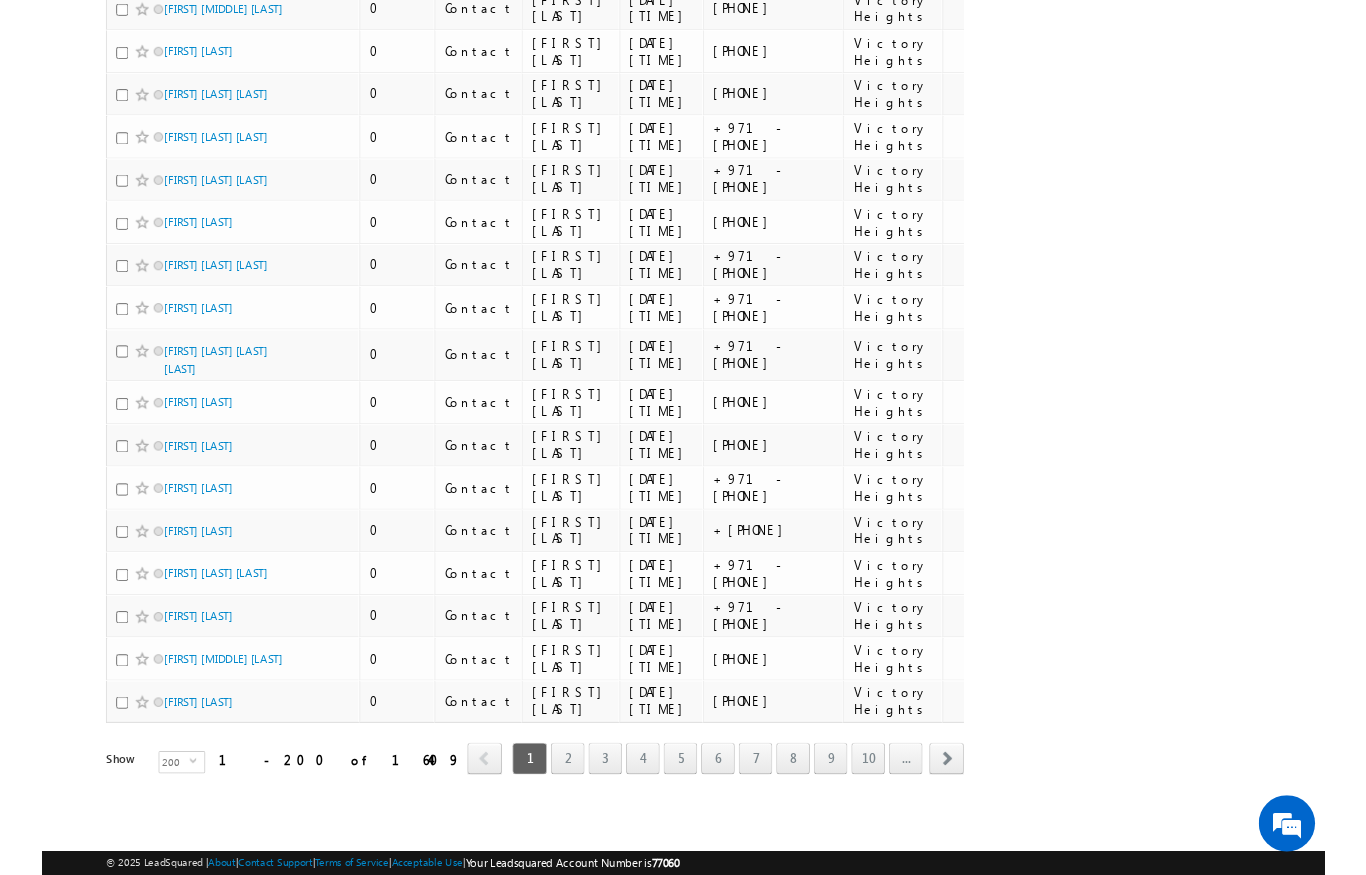 scroll, scrollTop: 9809, scrollLeft: 0, axis: vertical 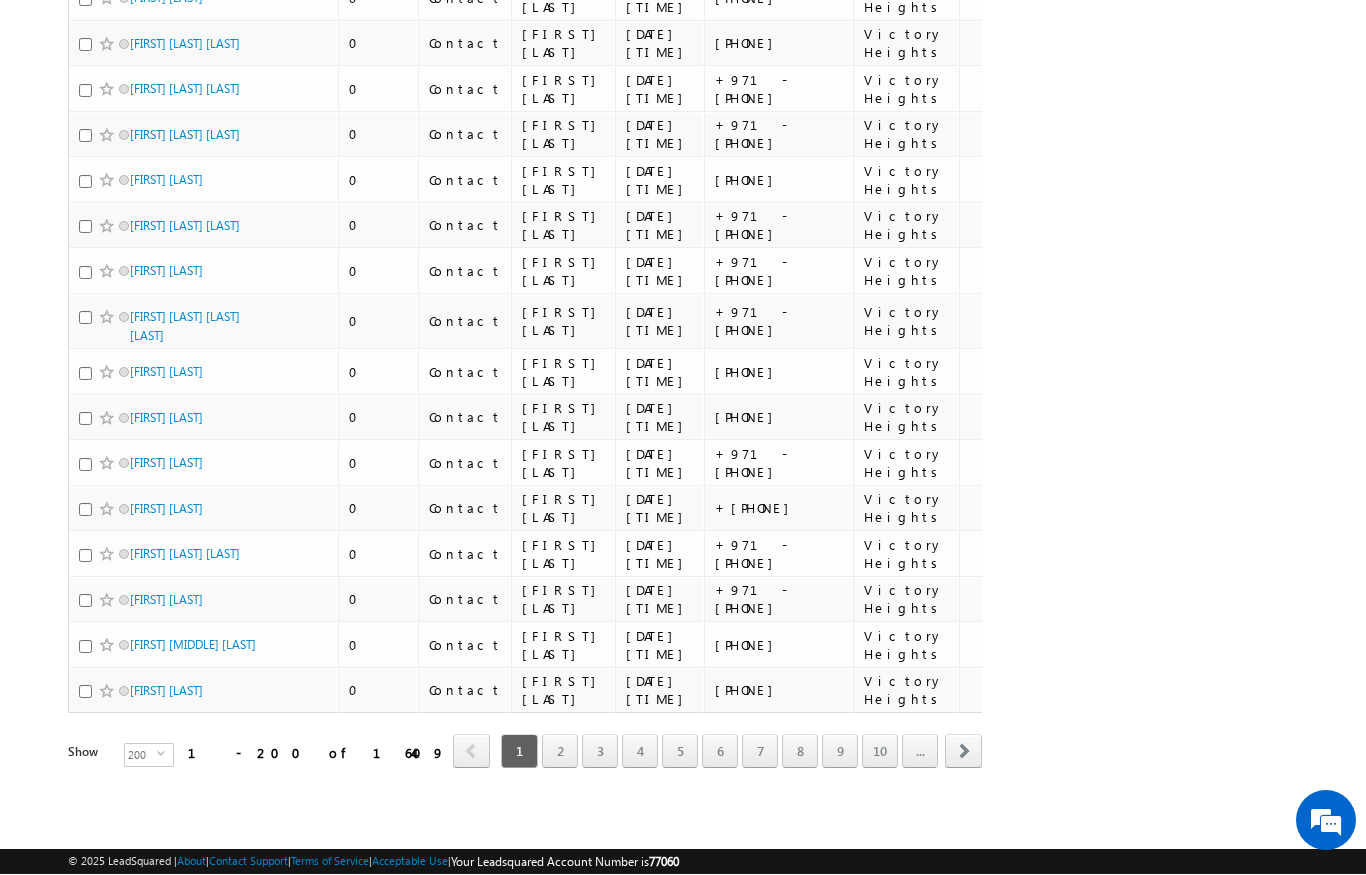 click on "2" at bounding box center [560, 752] 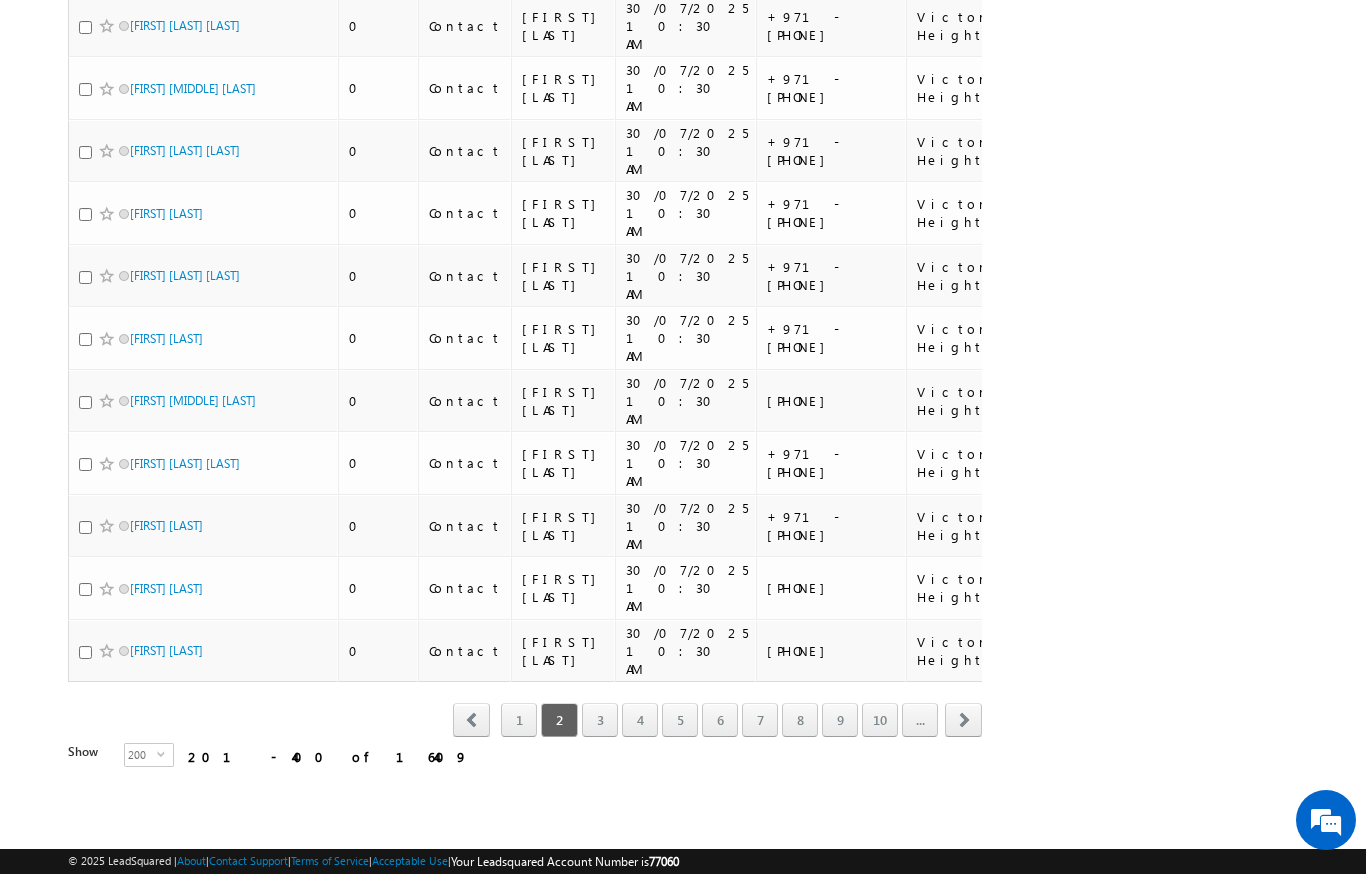 scroll, scrollTop: 9783, scrollLeft: 0, axis: vertical 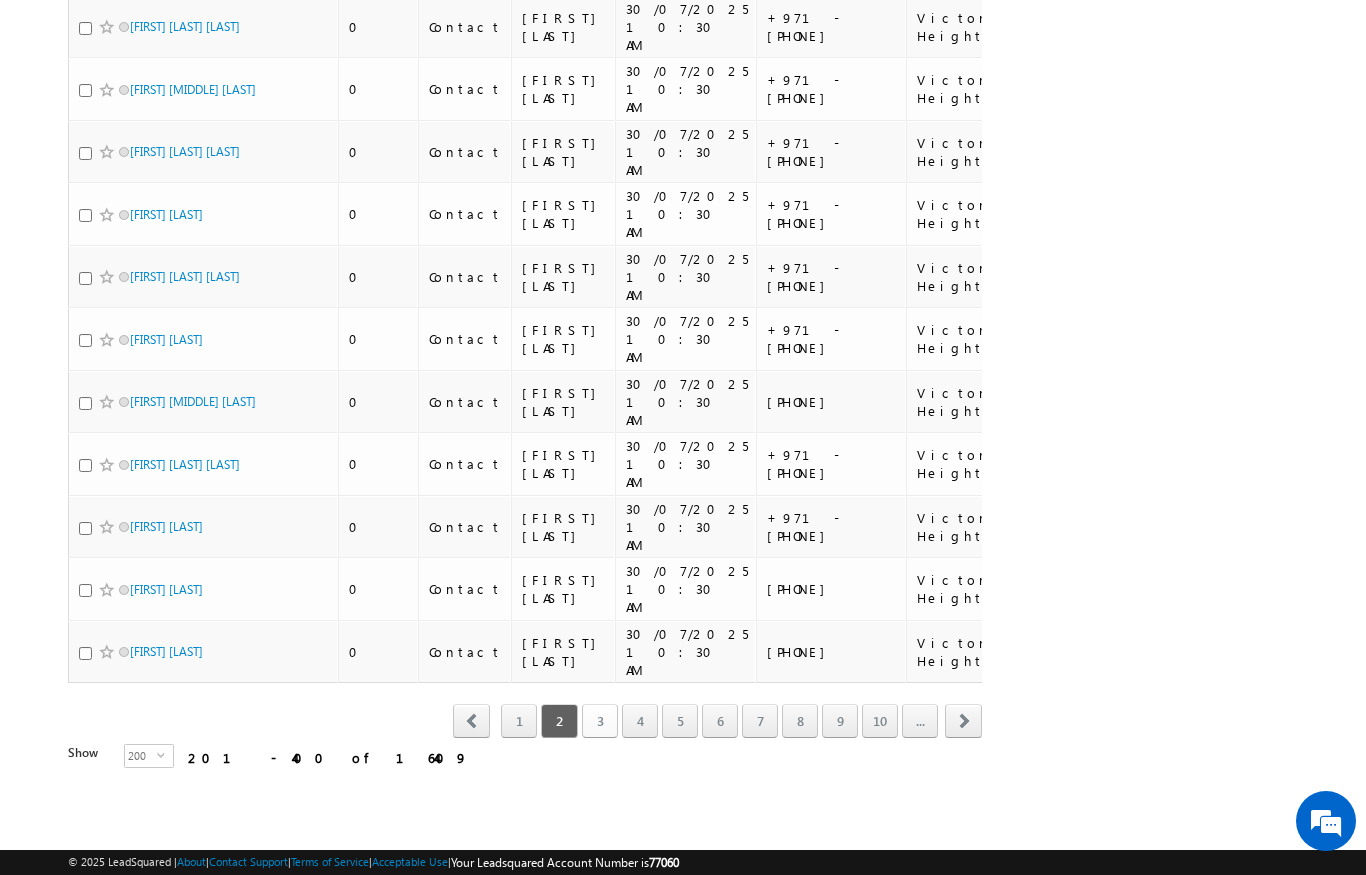 click on "3" at bounding box center [600, 721] 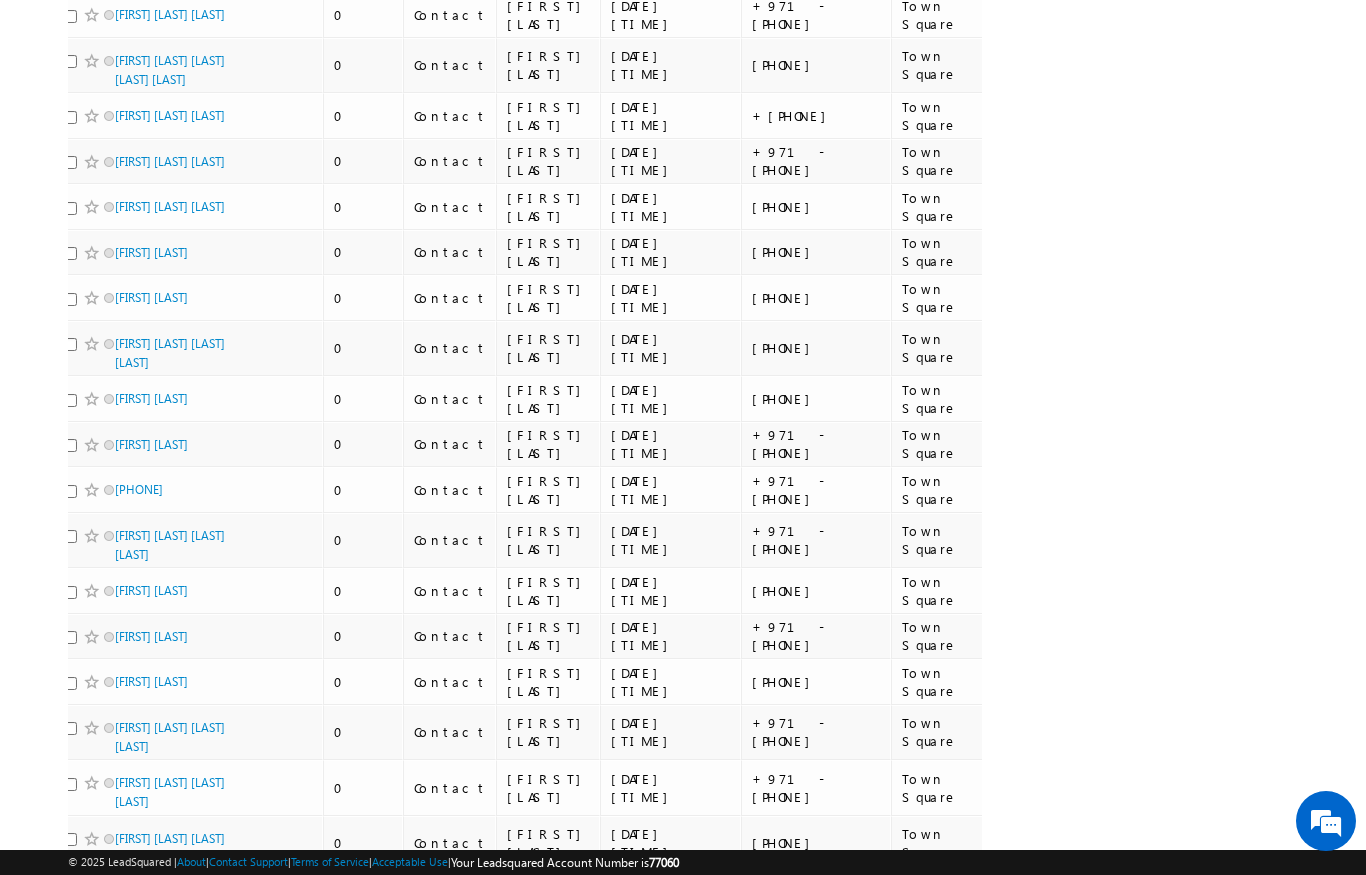 scroll, scrollTop: 0, scrollLeft: 8, axis: horizontal 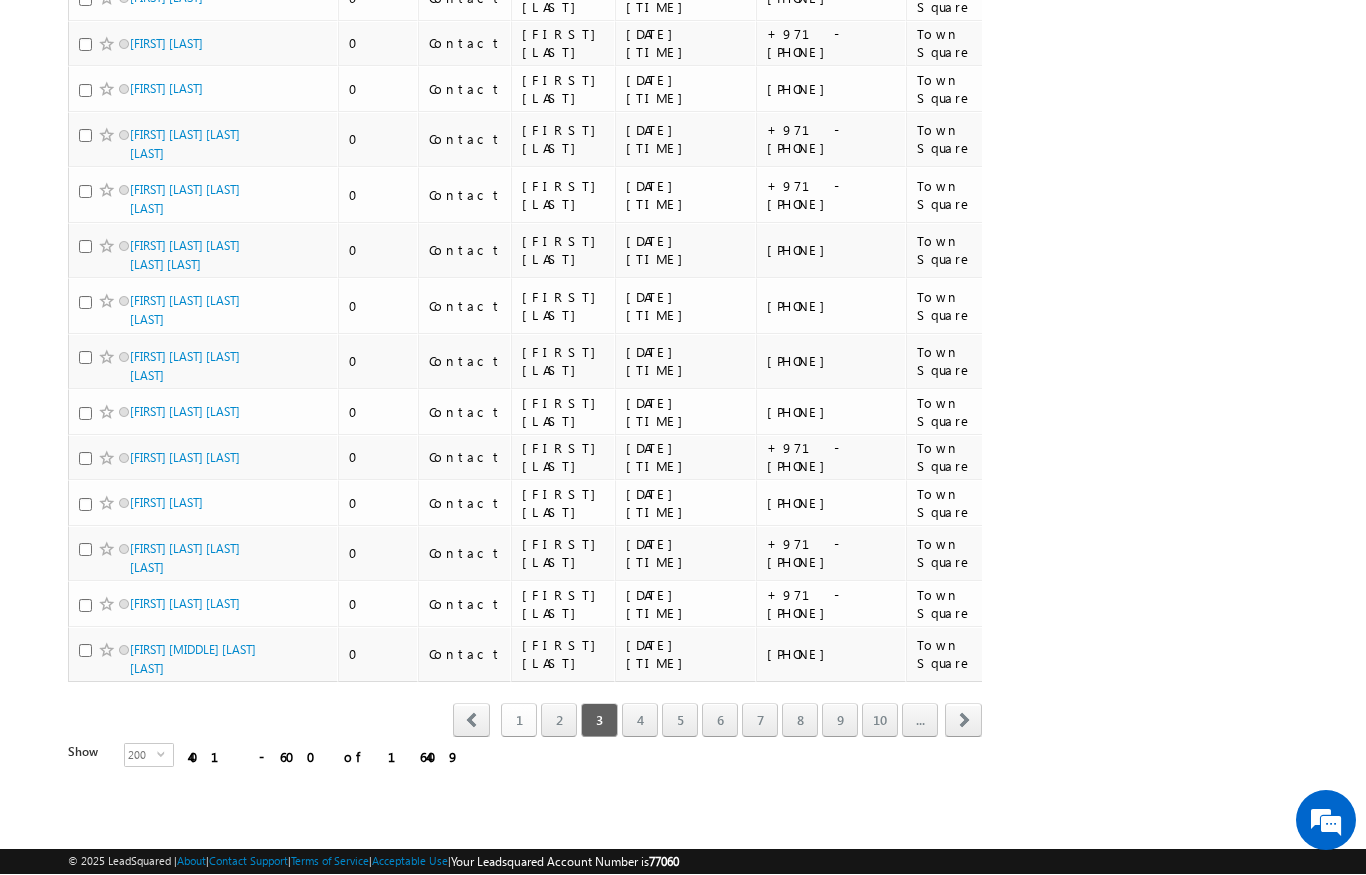 click on "1" at bounding box center (519, 721) 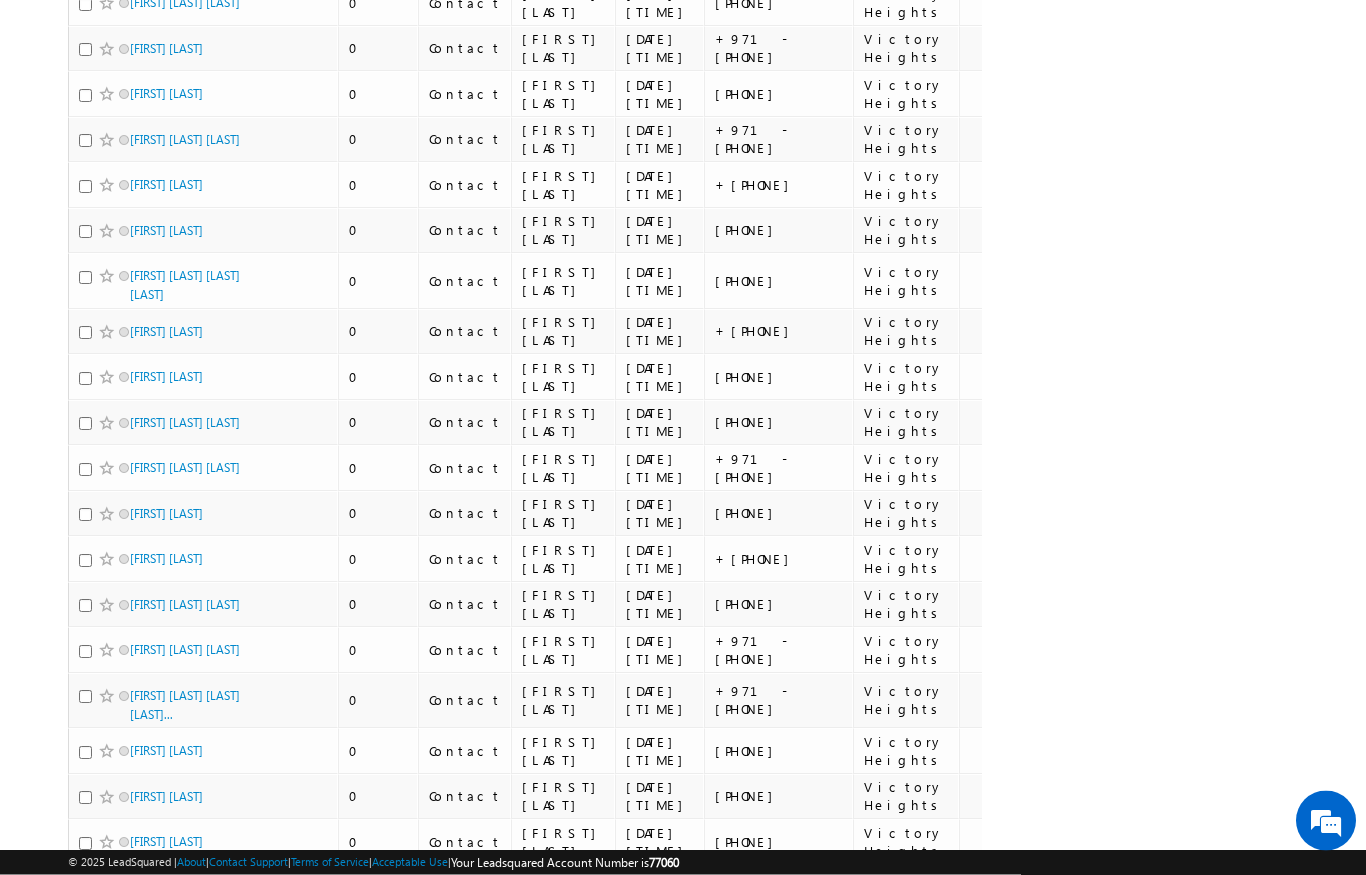 scroll, scrollTop: 0, scrollLeft: 0, axis: both 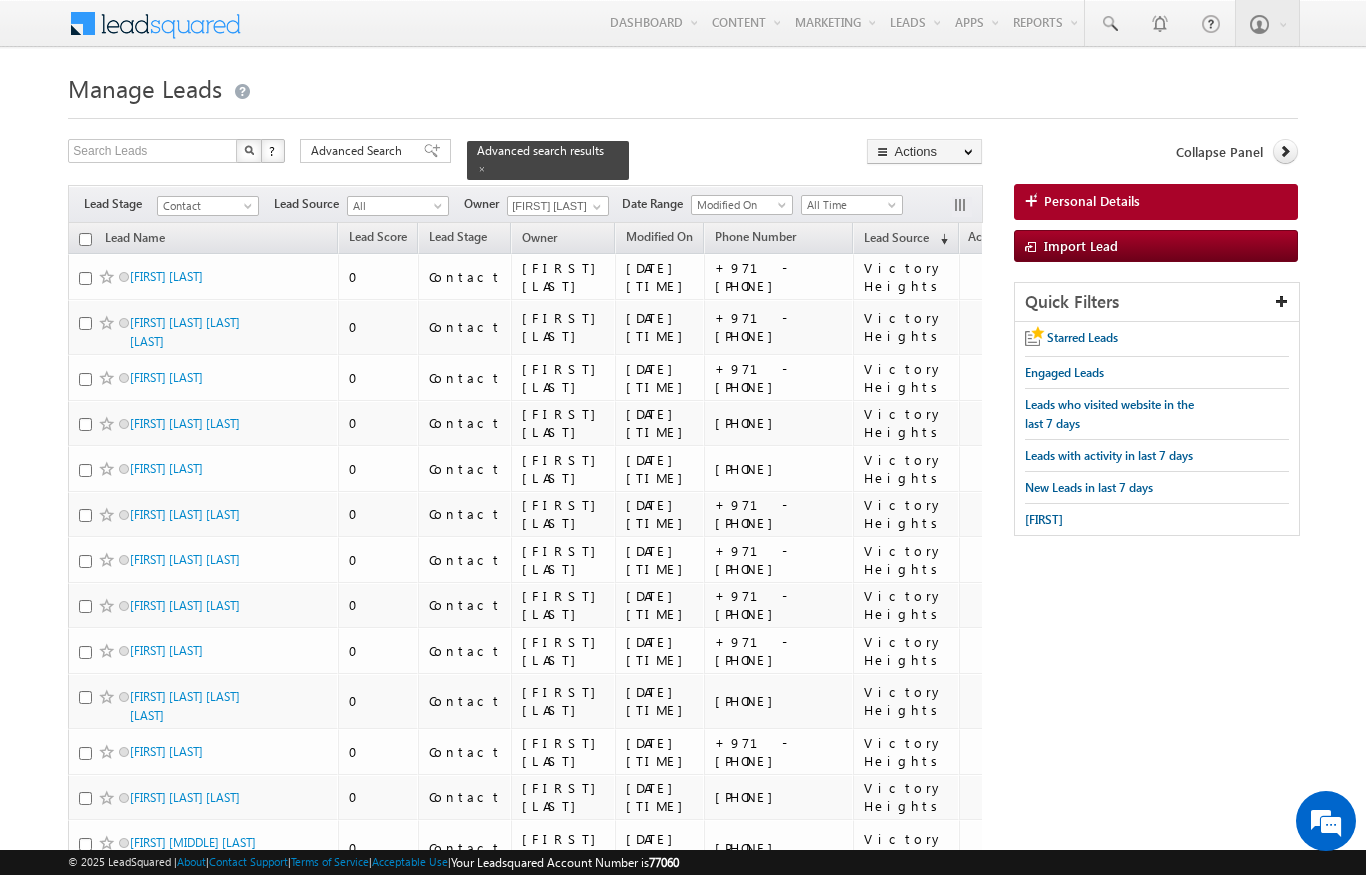 click at bounding box center [85, 239] 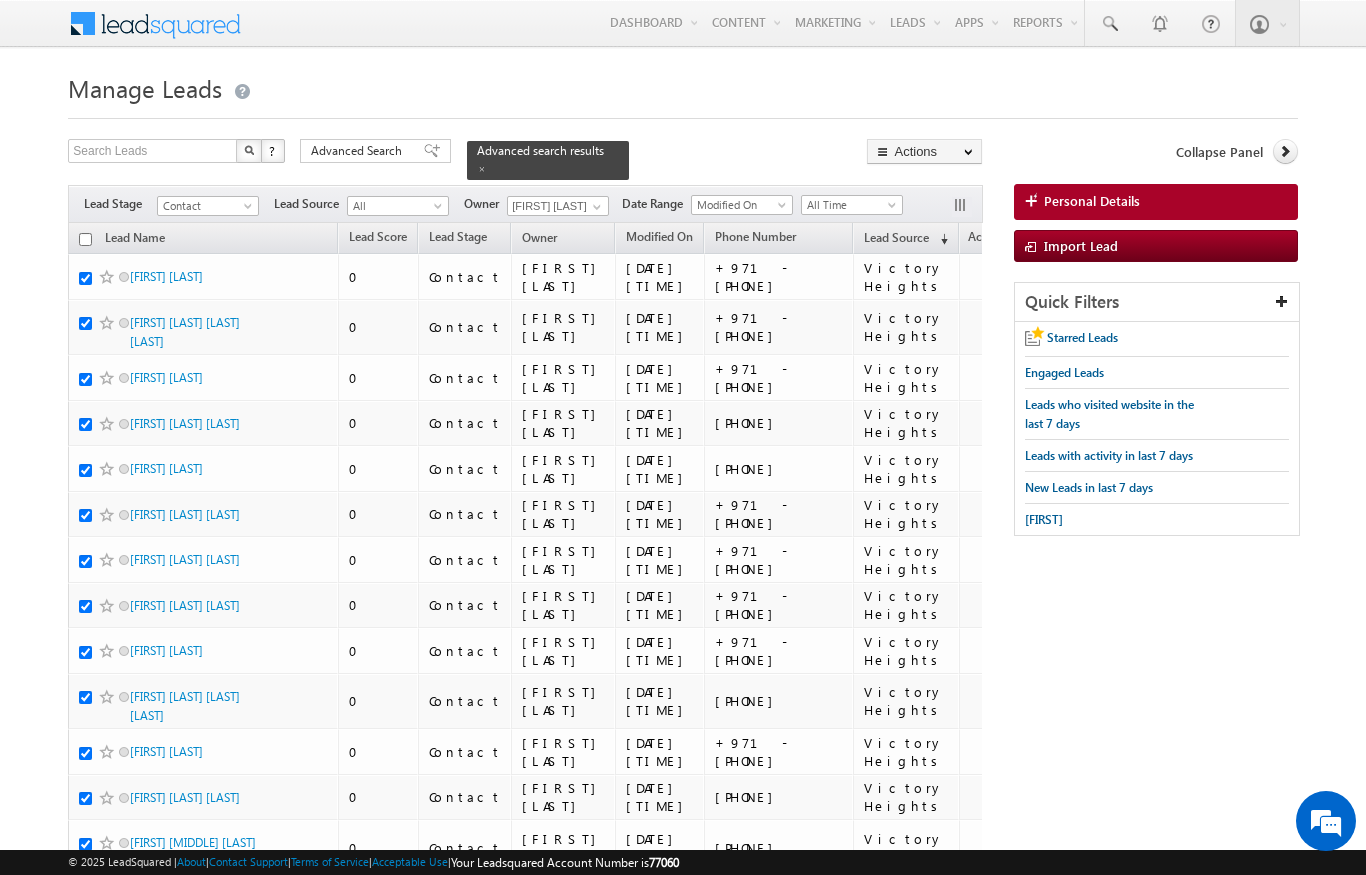 checkbox on "true" 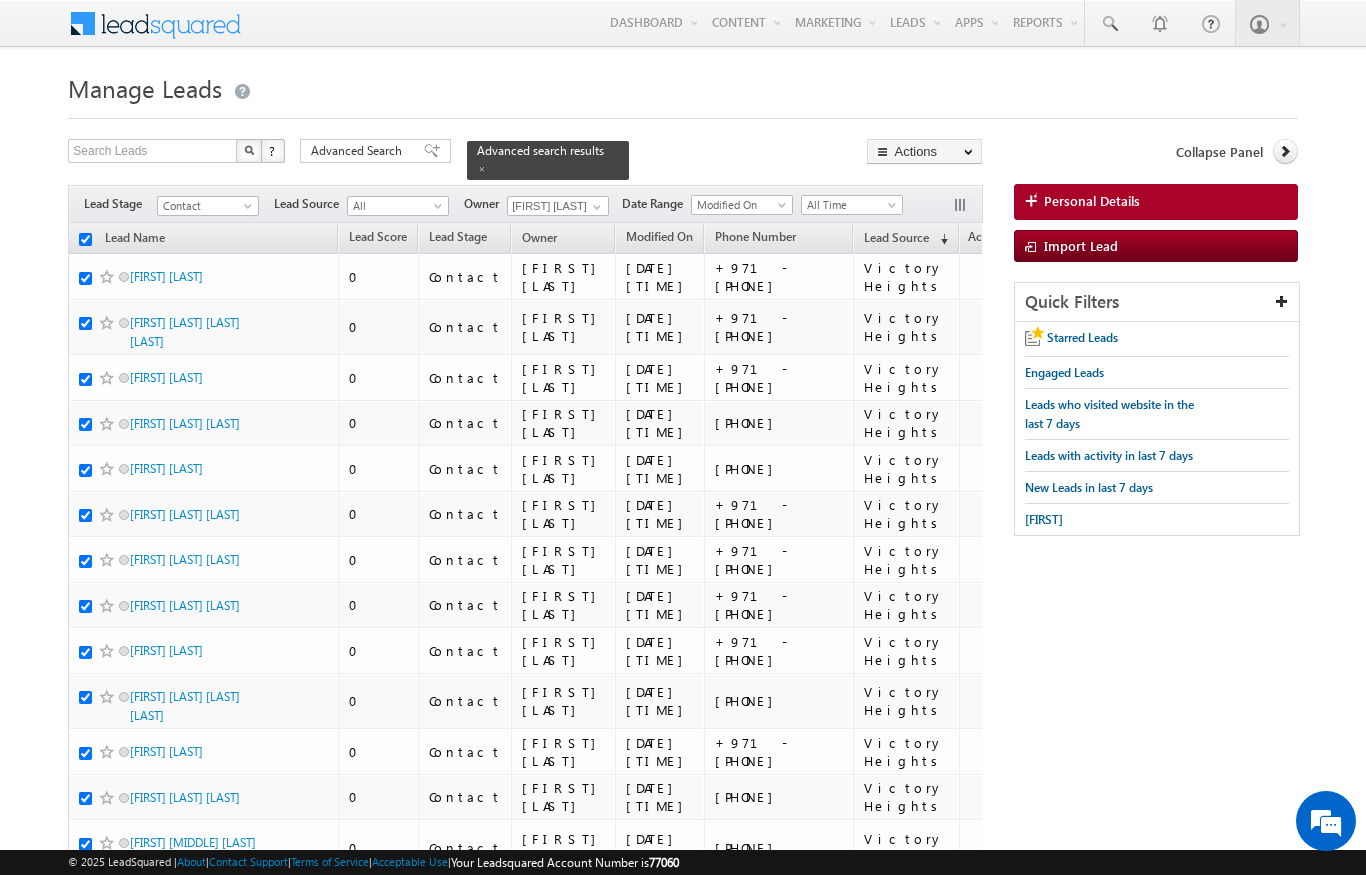 checkbox on "true" 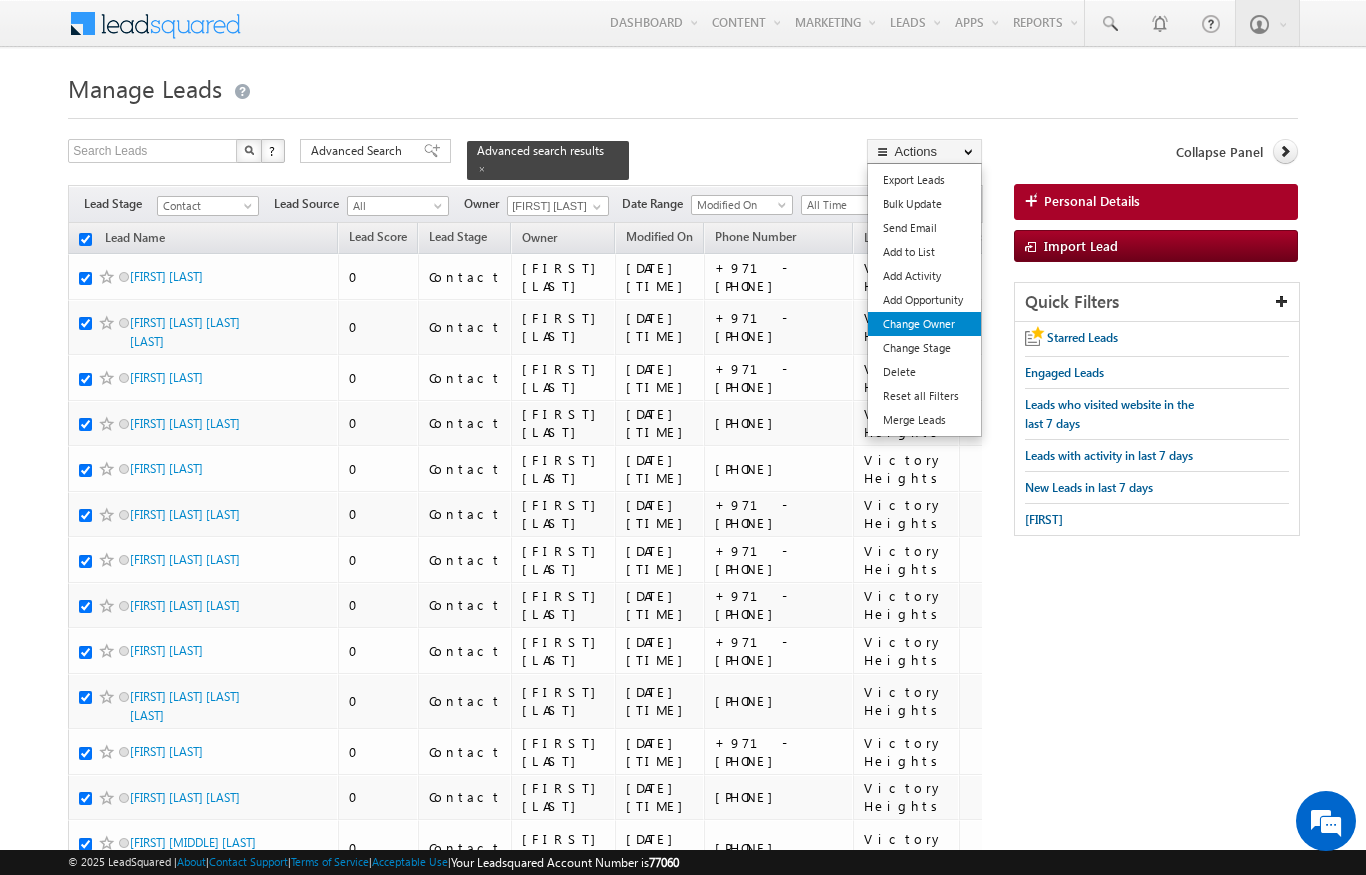 click on "Change Owner" at bounding box center (924, 324) 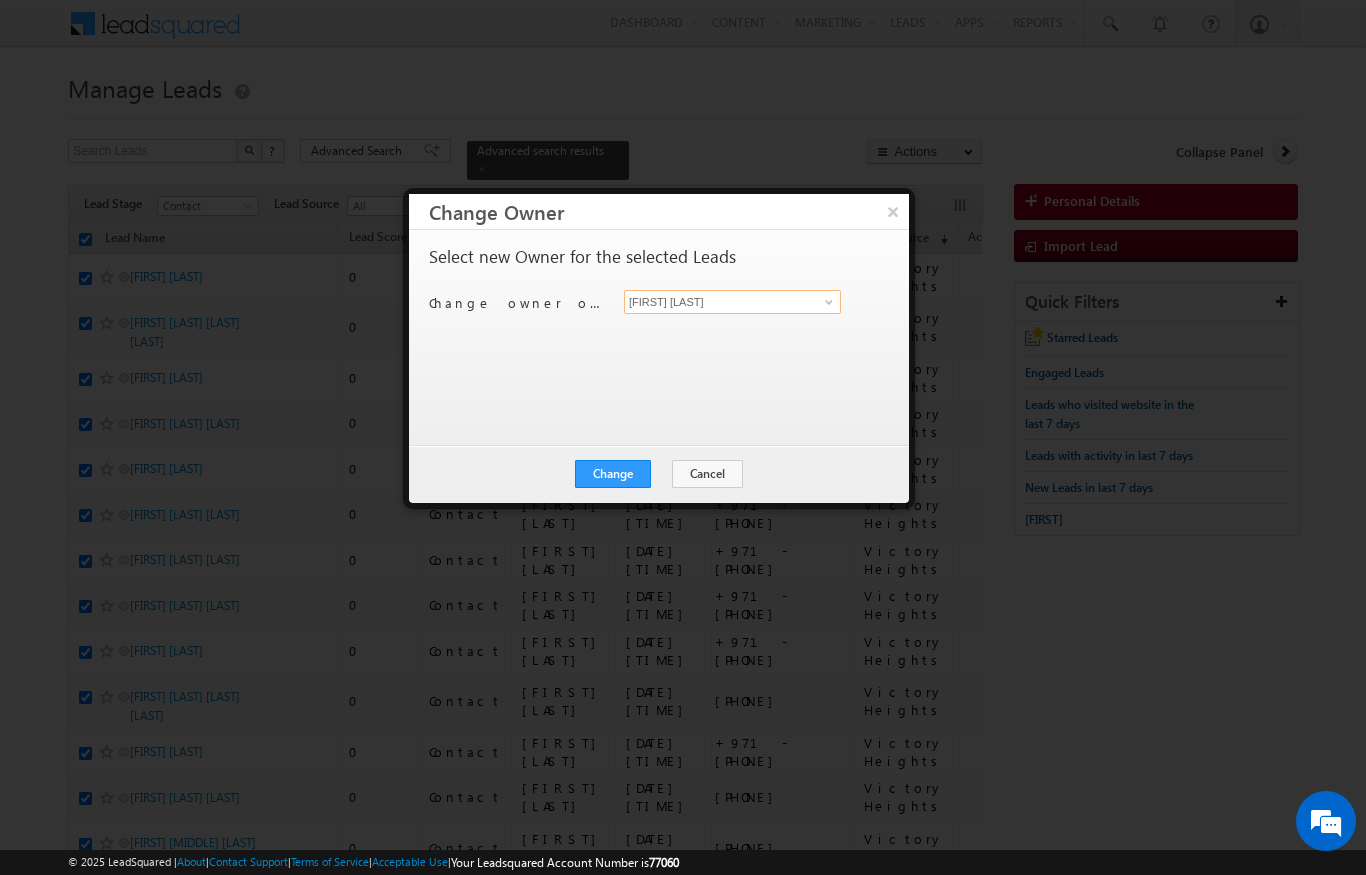 click on "[FIRST] [LAST]" at bounding box center (732, 302) 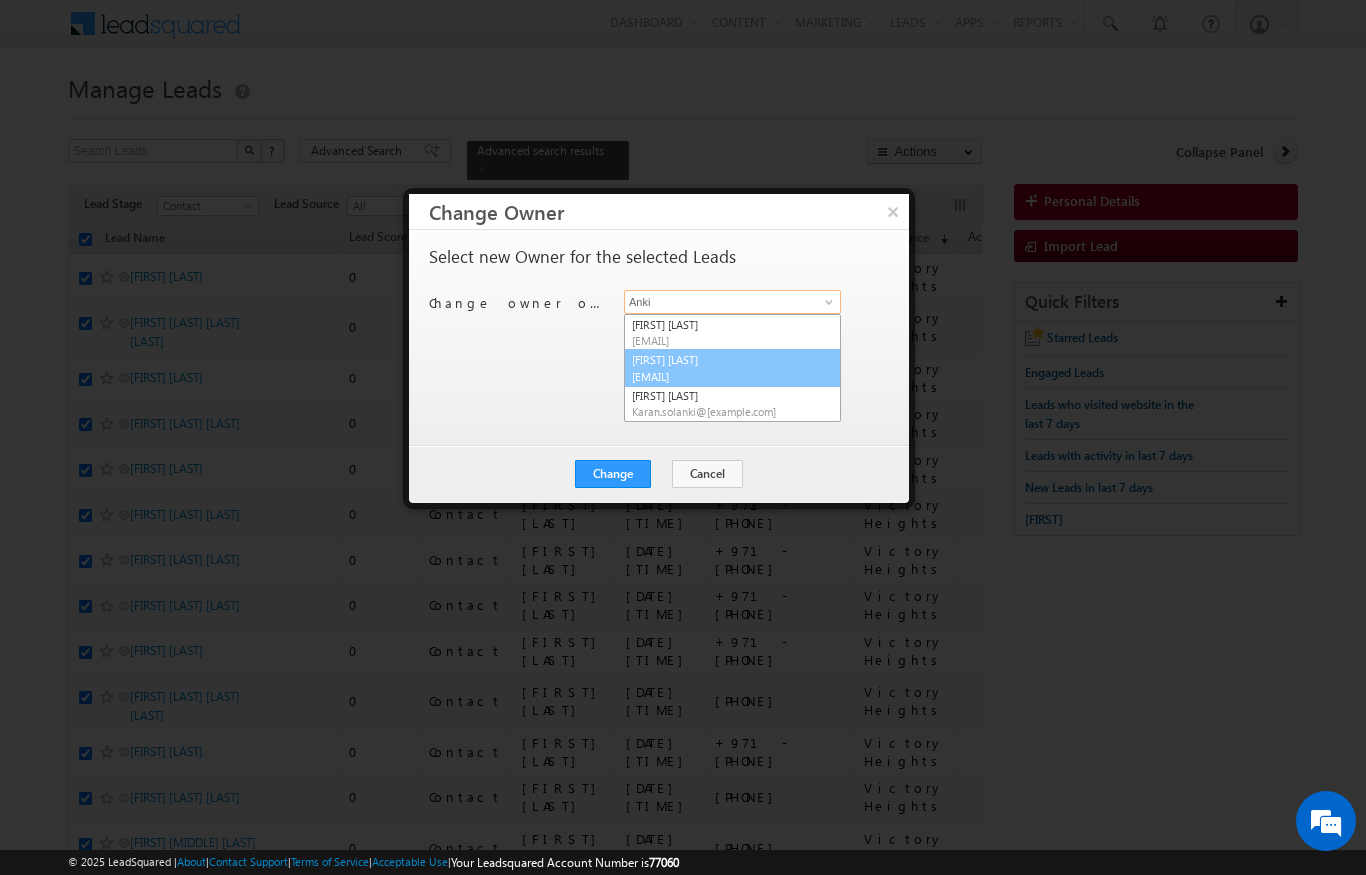 click on "[EMAIL]" at bounding box center [722, 376] 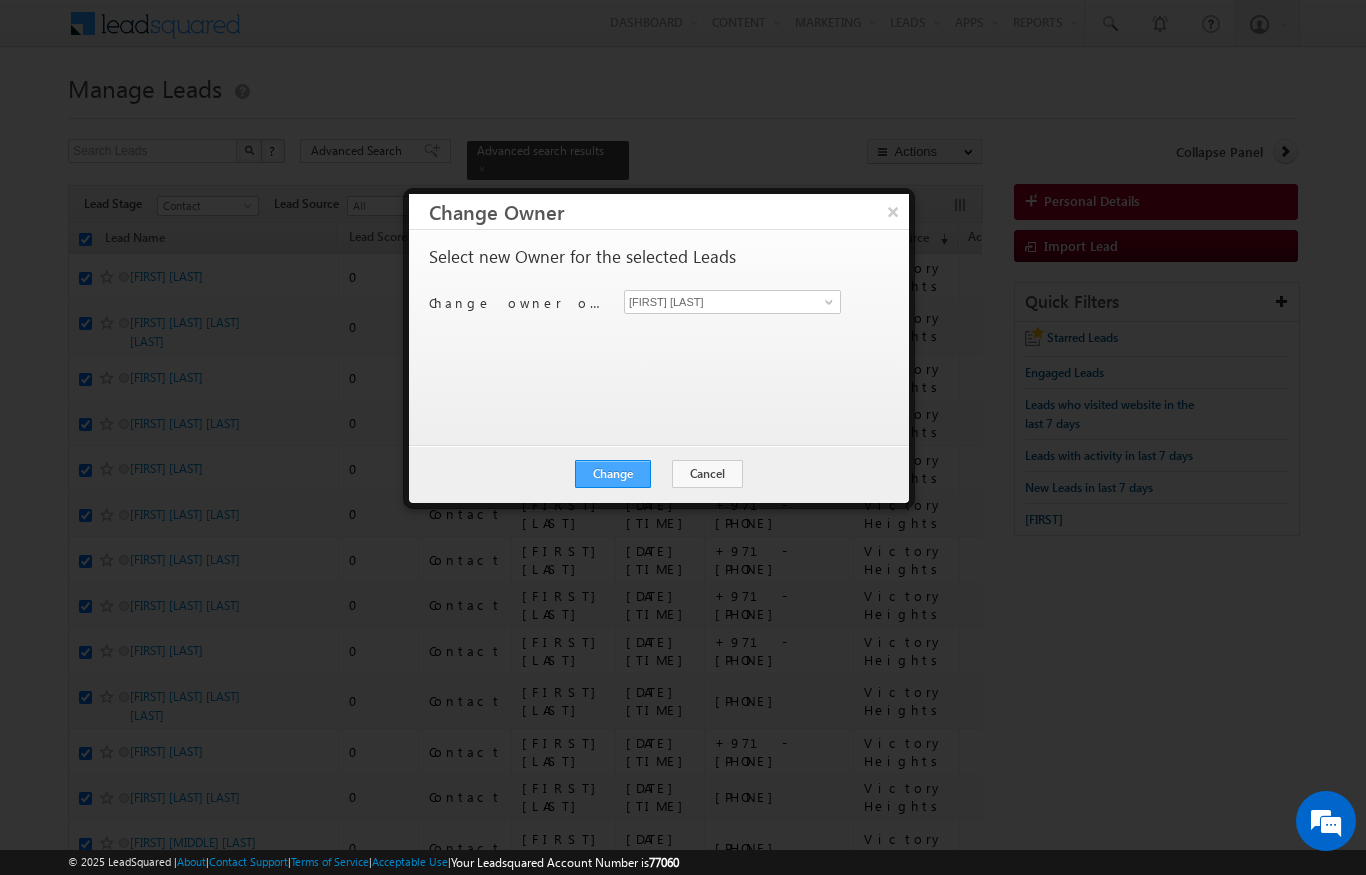 click on "Change" at bounding box center (613, 474) 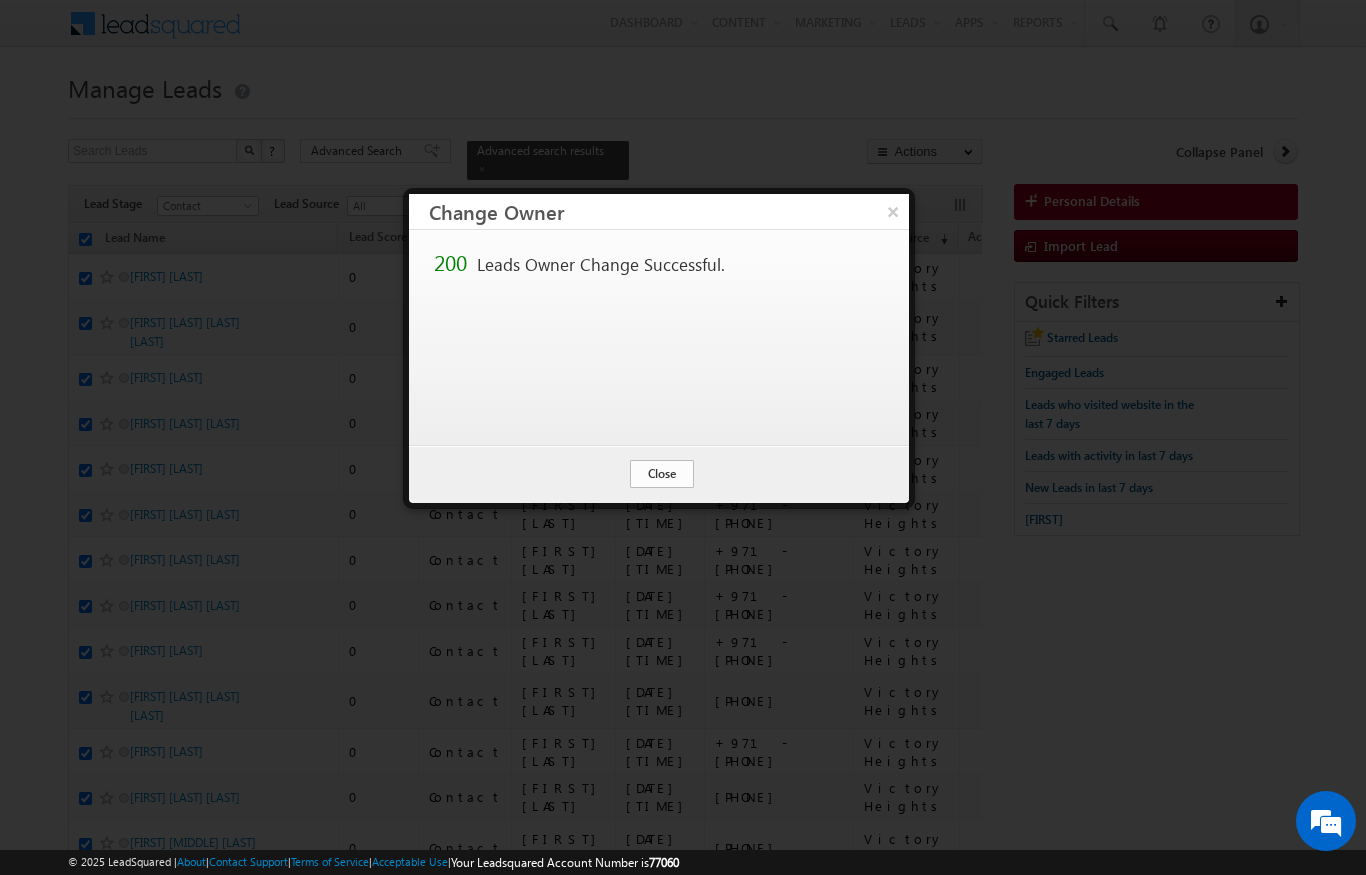 click on "Close" at bounding box center (662, 474) 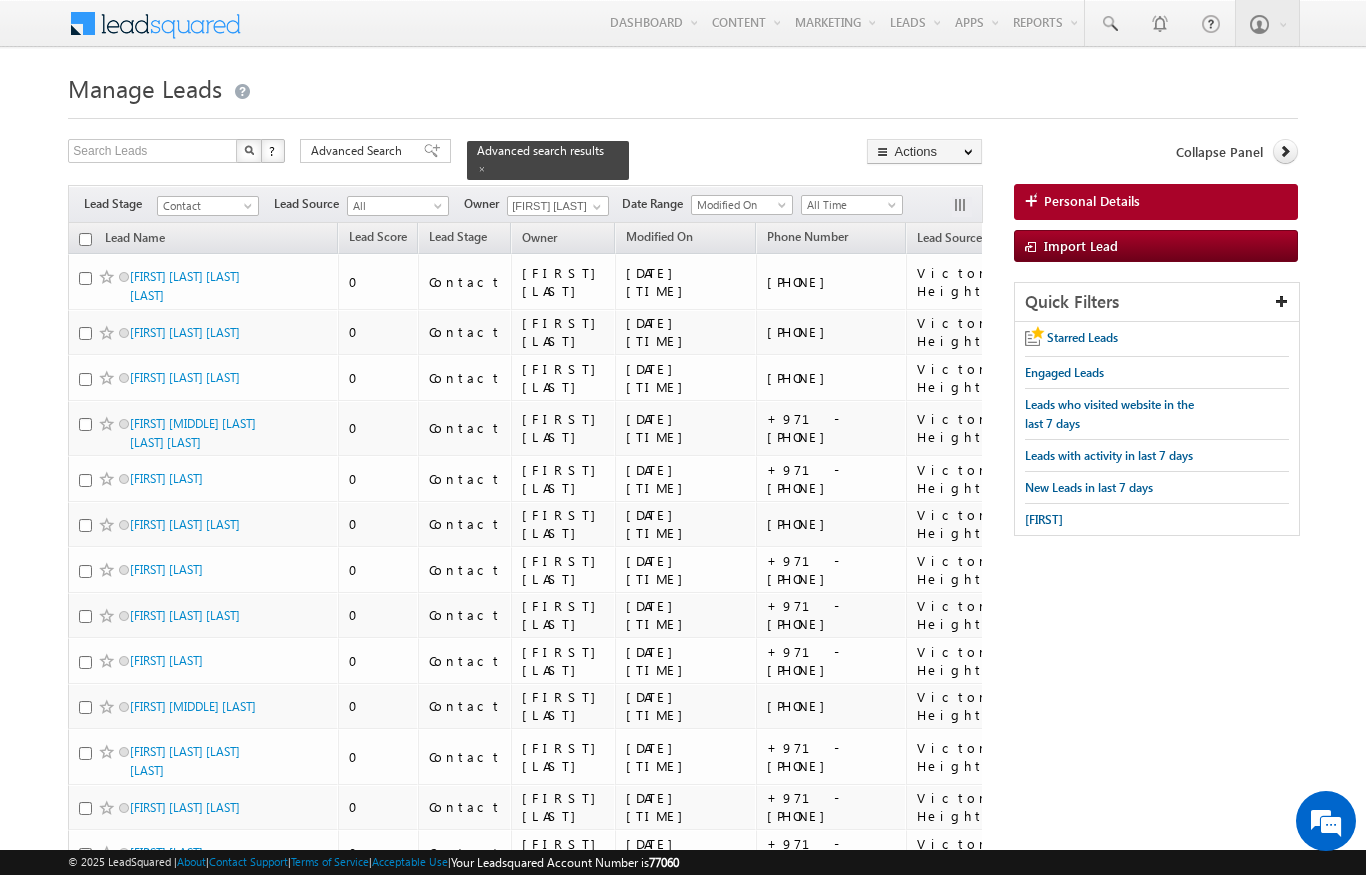 click at bounding box center (85, 239) 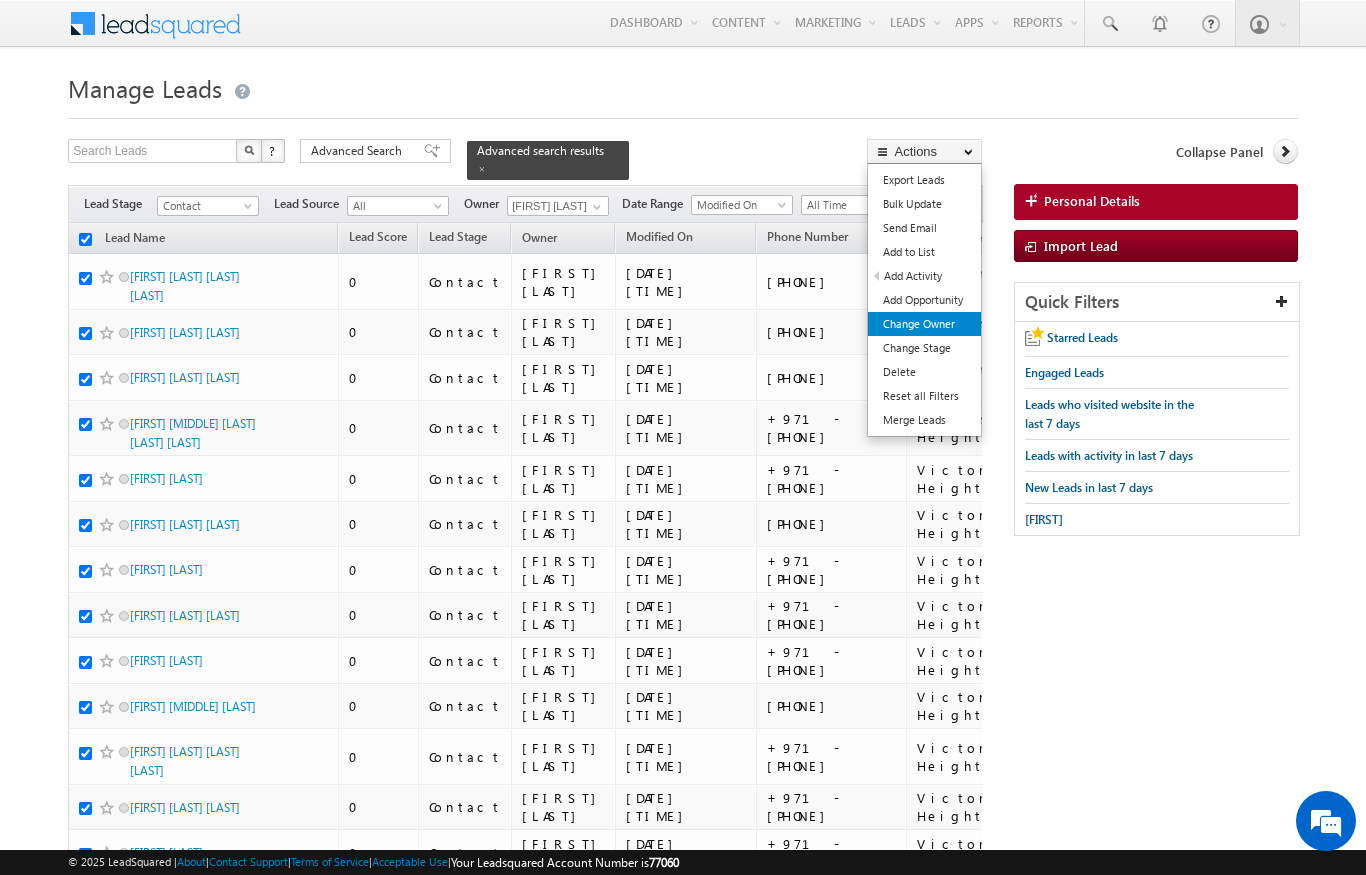 click on "Change Owner" at bounding box center [924, 324] 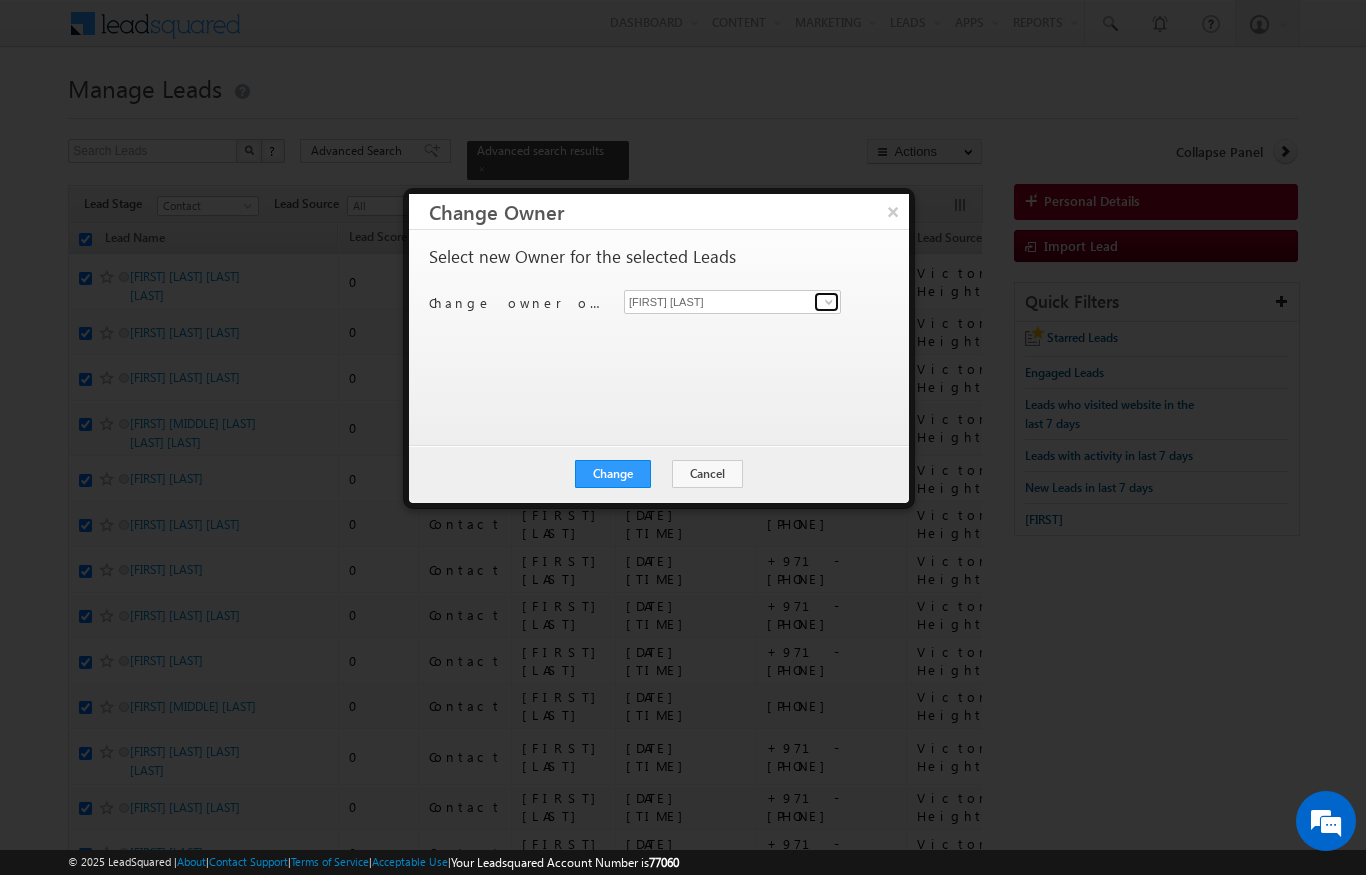 click at bounding box center [829, 302] 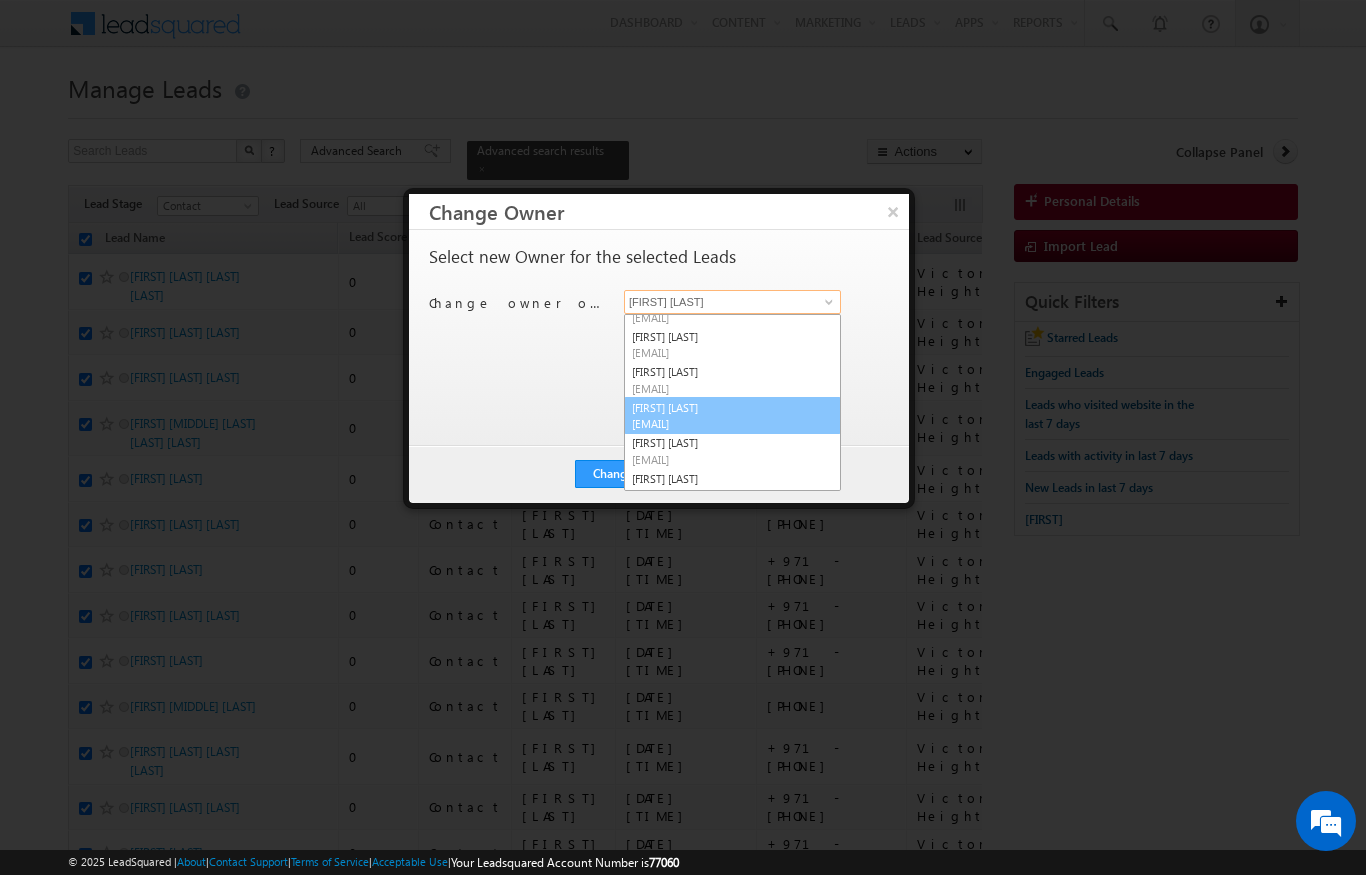scroll, scrollTop: 58, scrollLeft: 0, axis: vertical 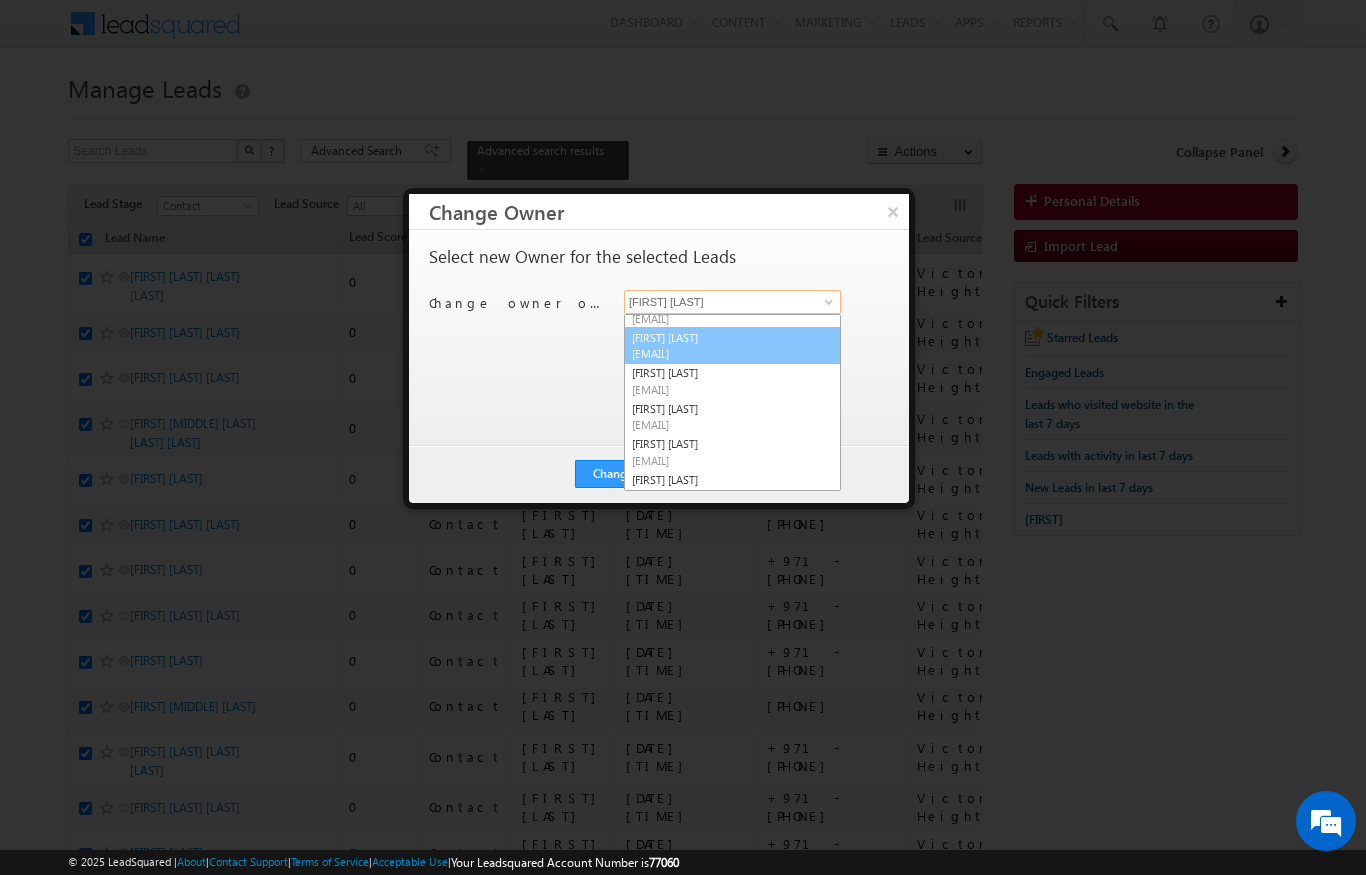 click on "[EMAIL]" at bounding box center (722, 353) 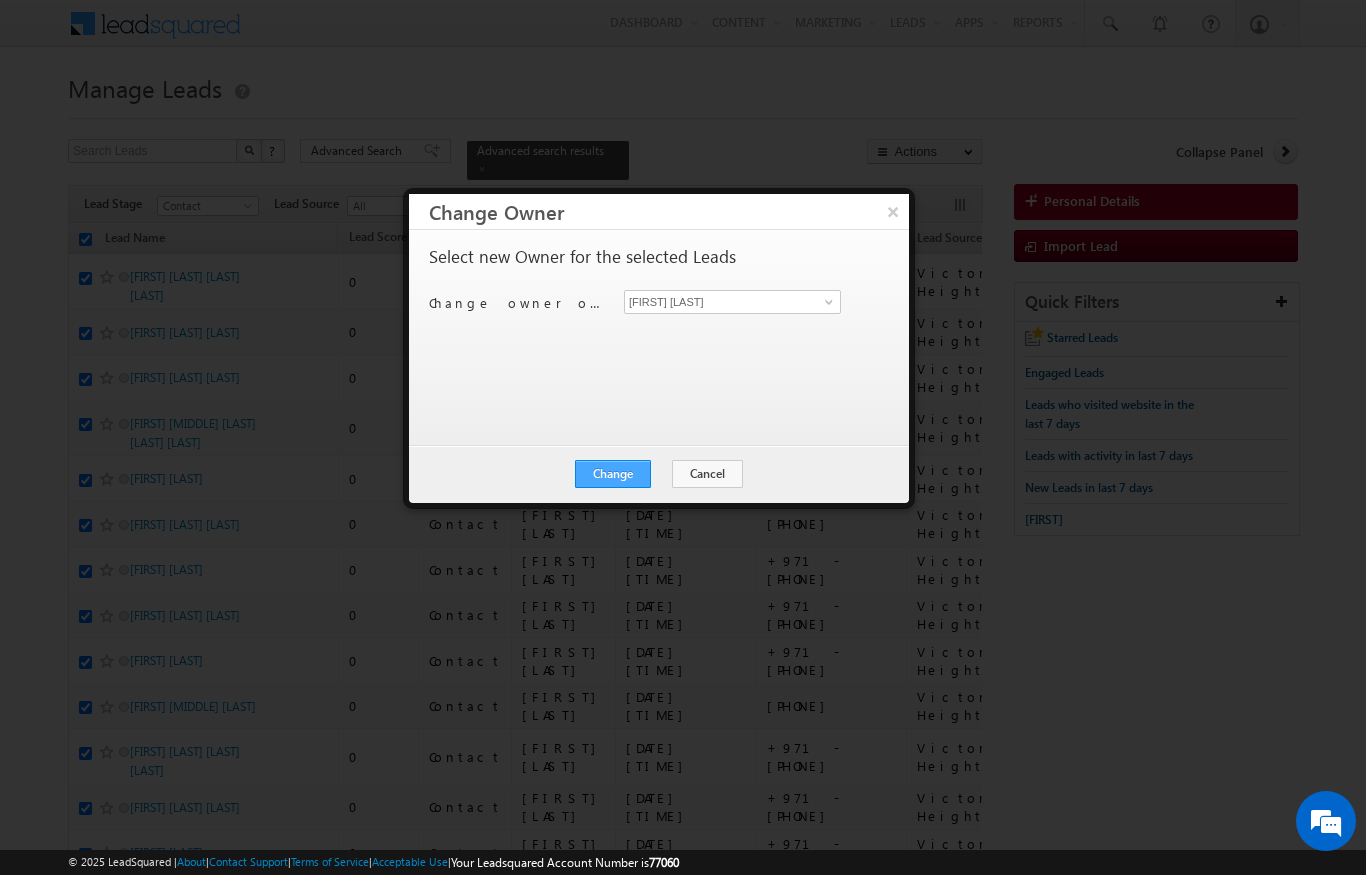 click on "Change" at bounding box center [613, 474] 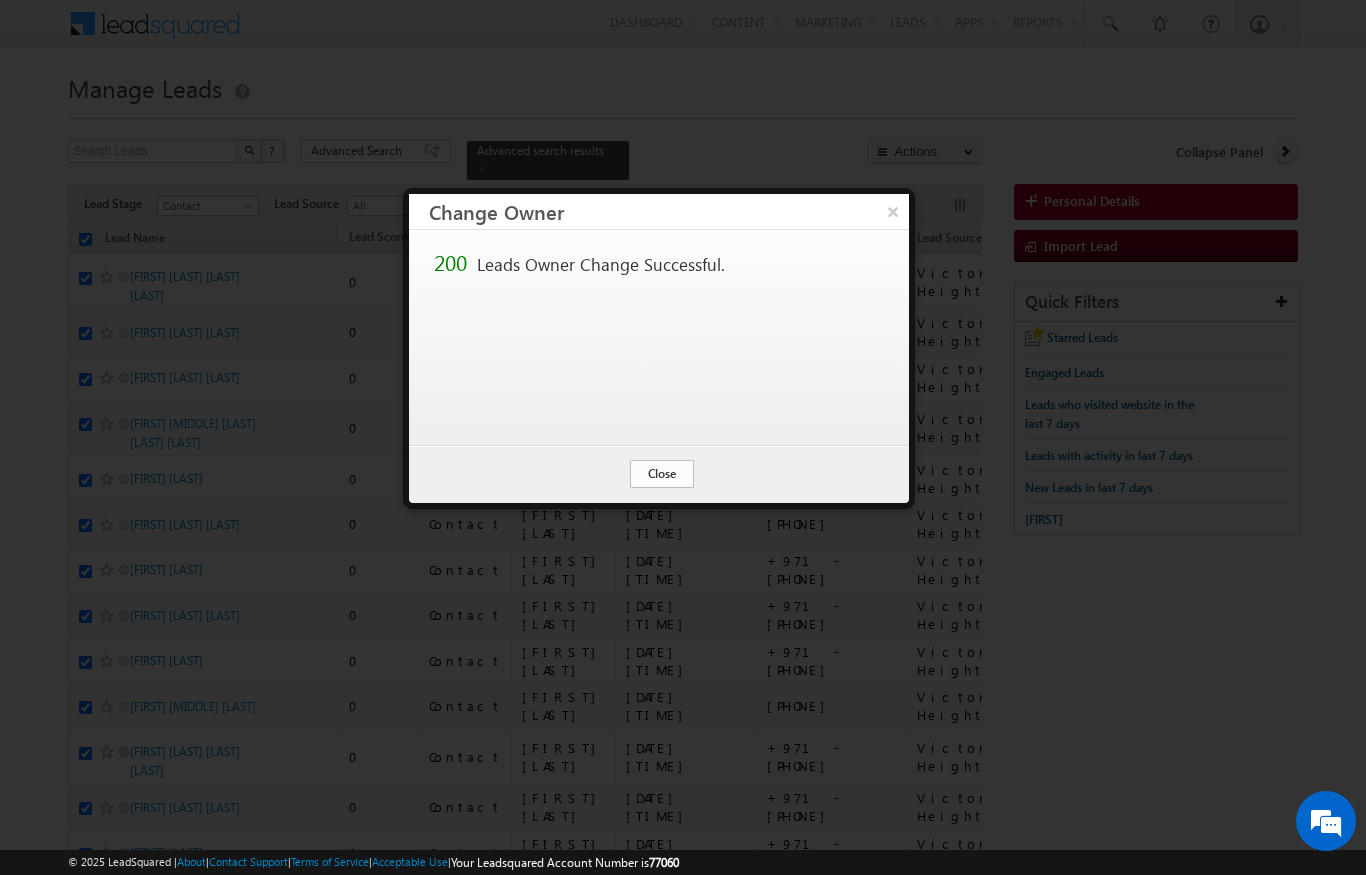 click on "Close" at bounding box center (662, 474) 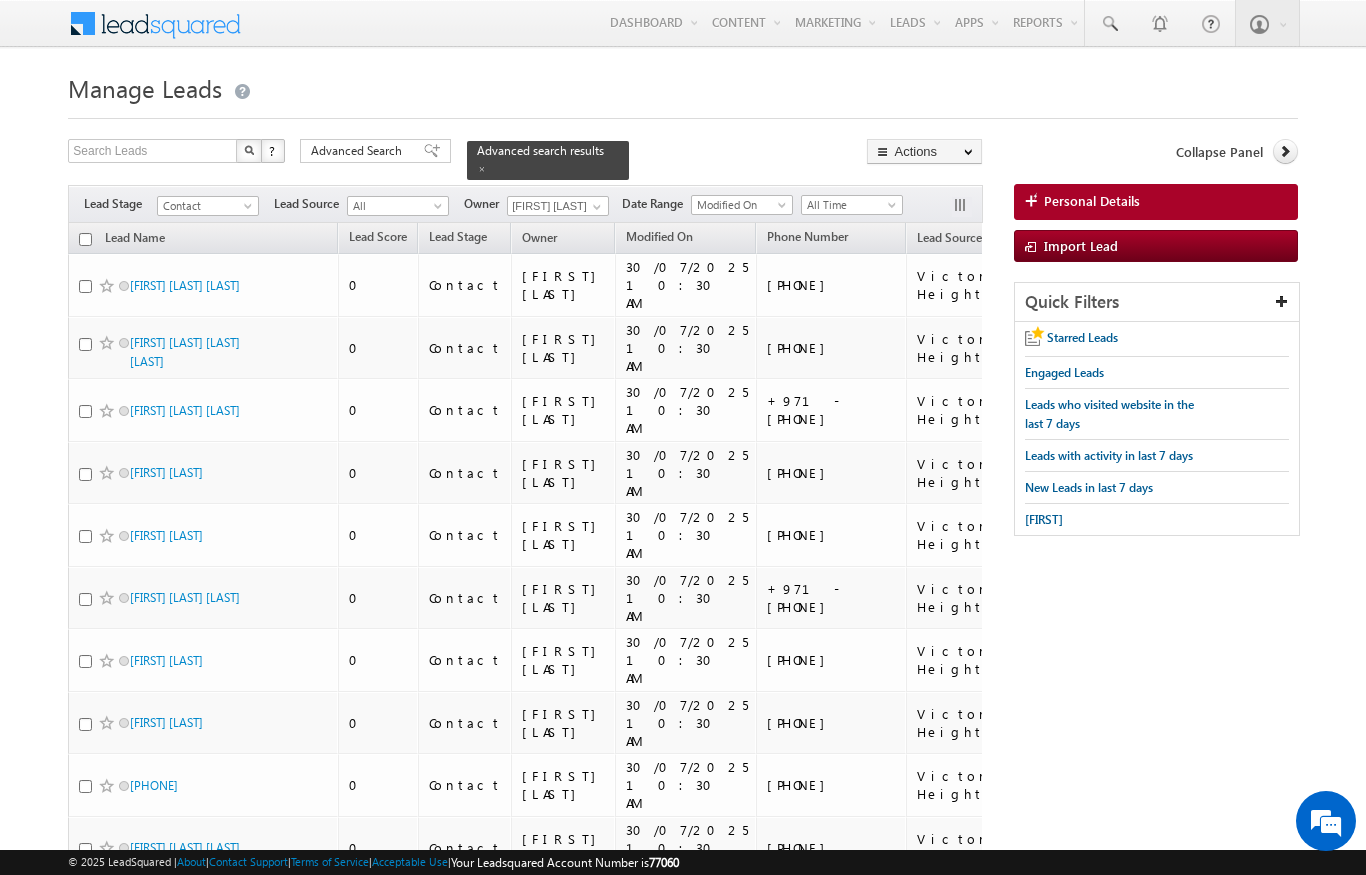 click at bounding box center [85, 239] 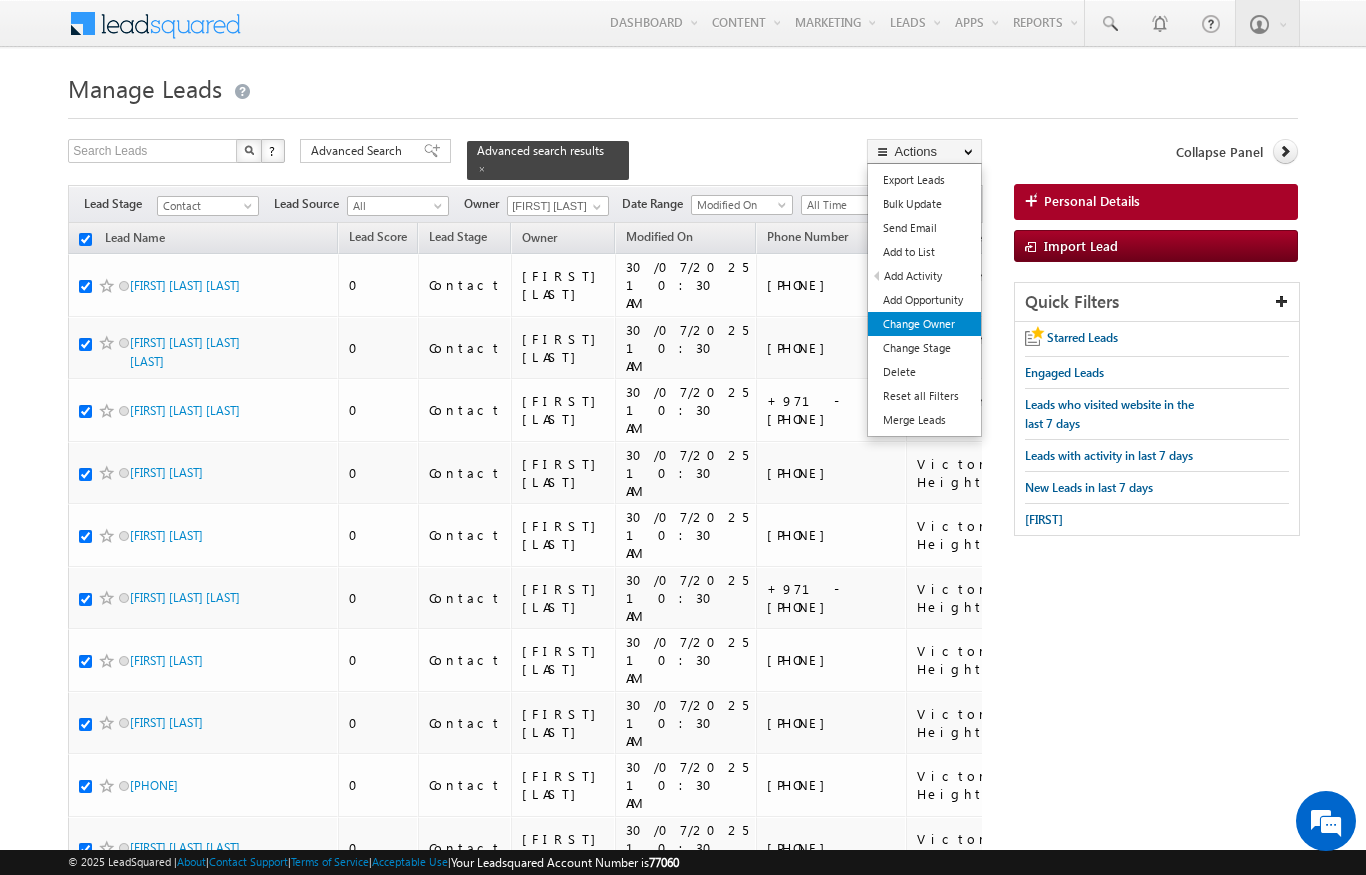 click on "Change Owner" at bounding box center [924, 324] 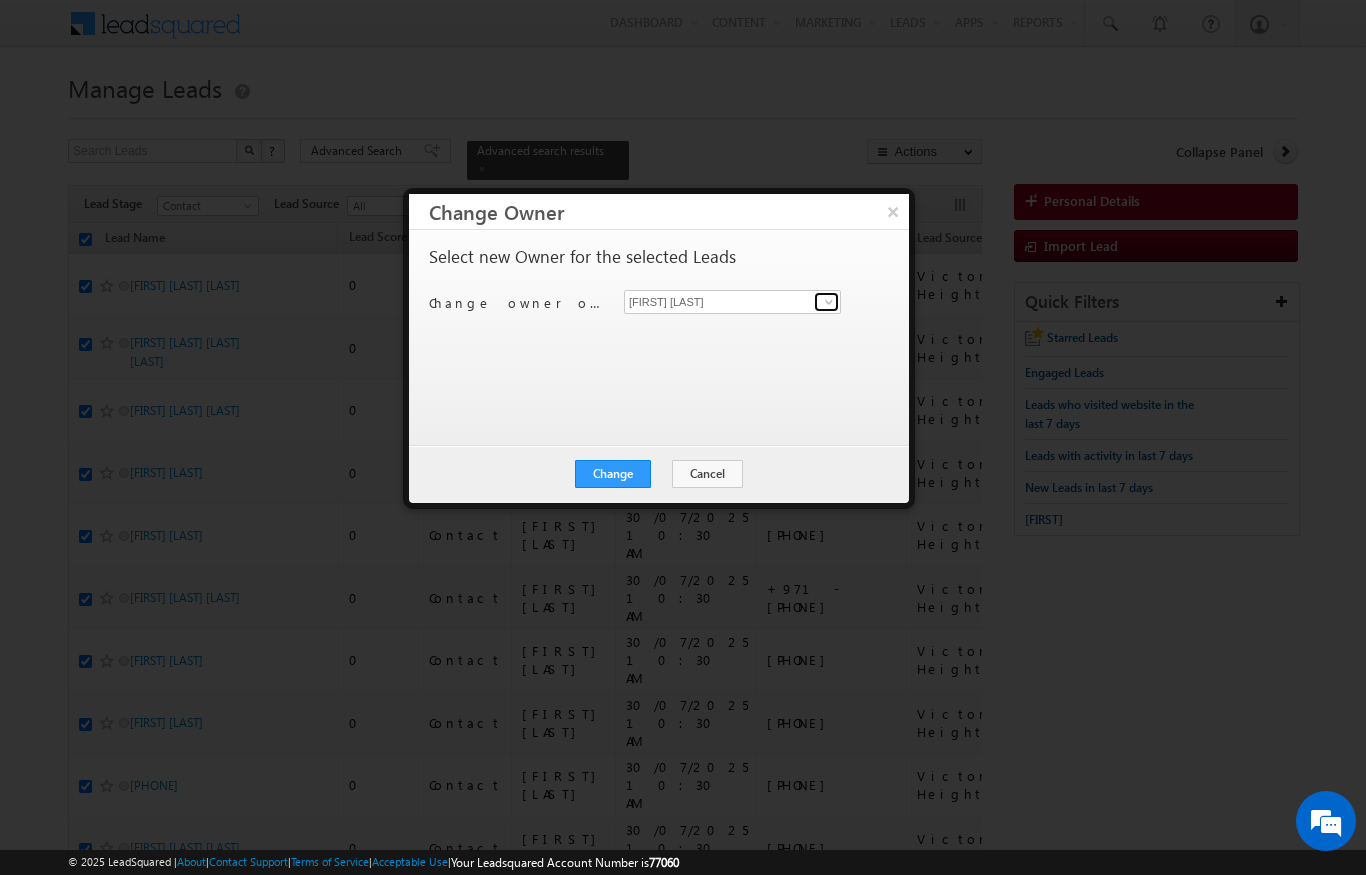 click at bounding box center [829, 302] 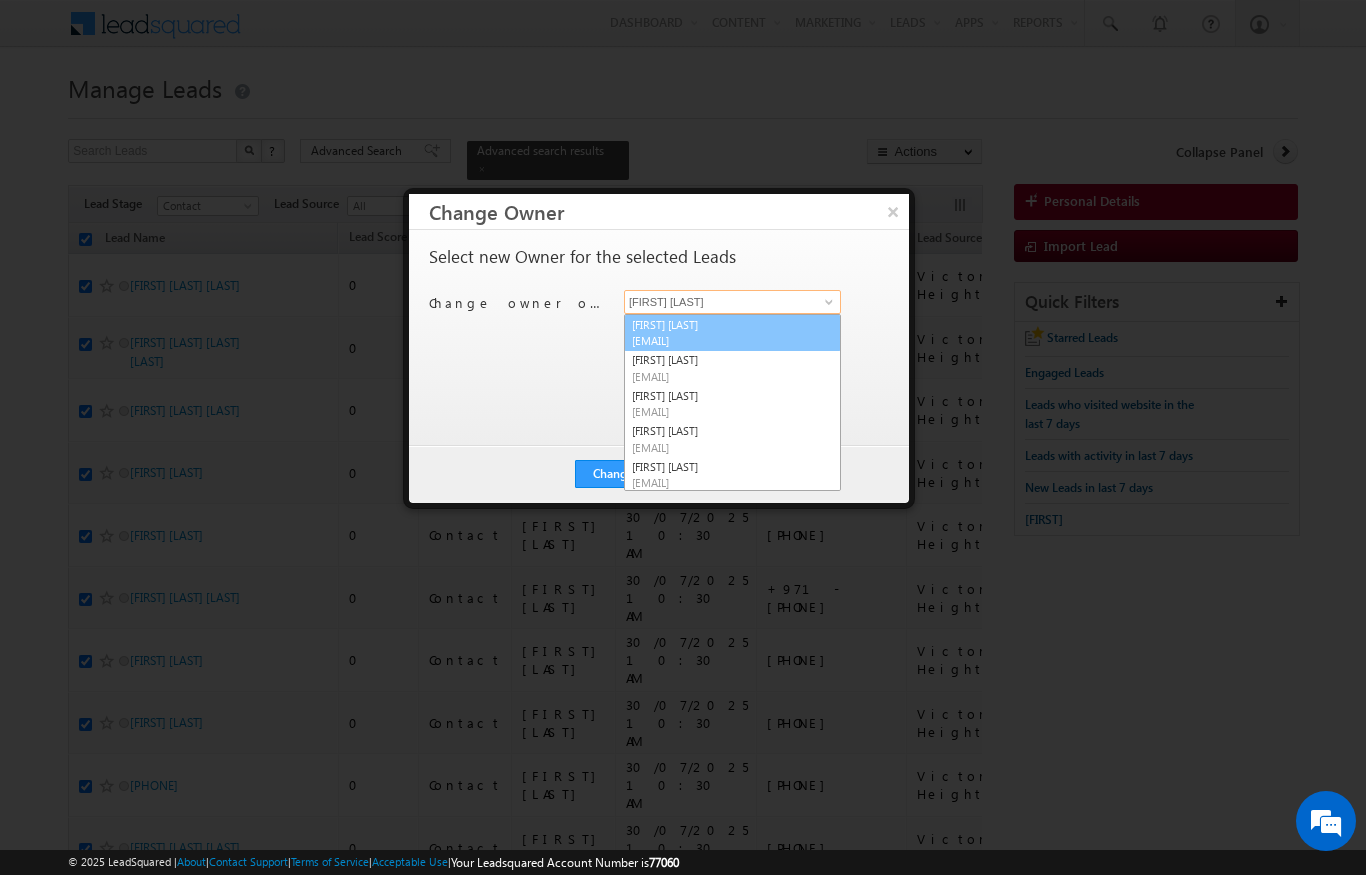 click on "[EMAIL]" at bounding box center (722, 340) 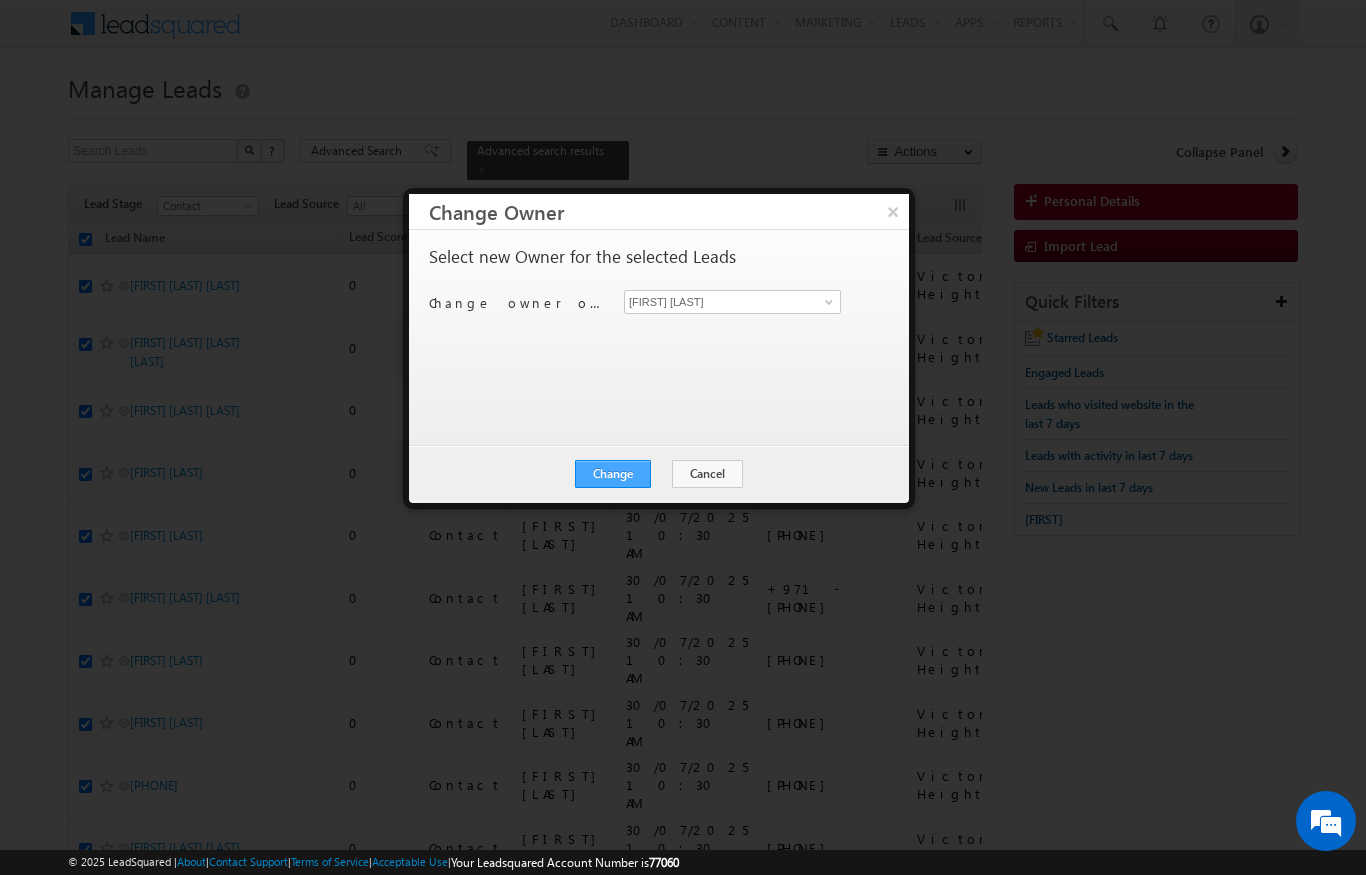 click on "Change" at bounding box center (613, 474) 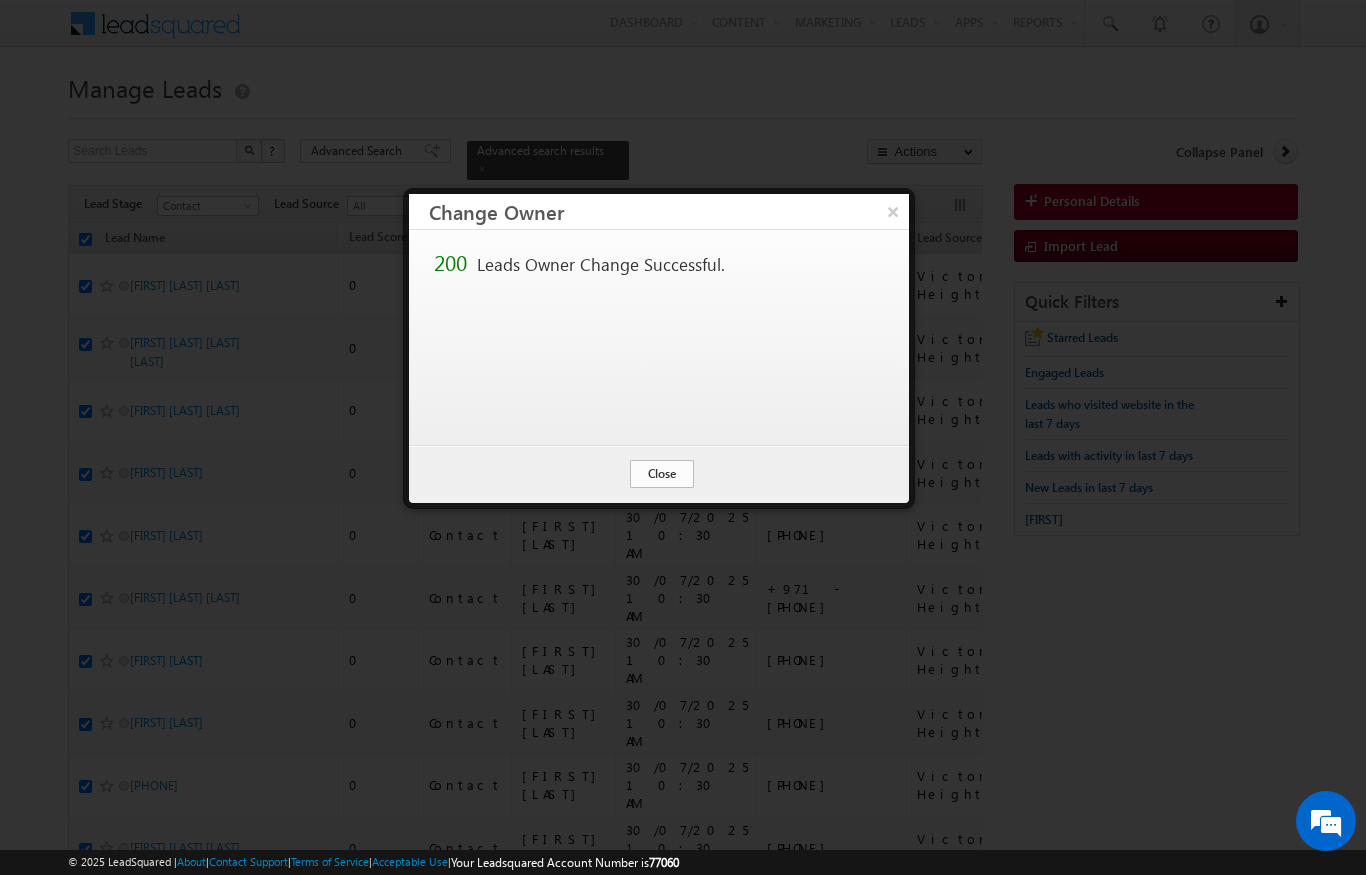 click on "Close" at bounding box center [662, 474] 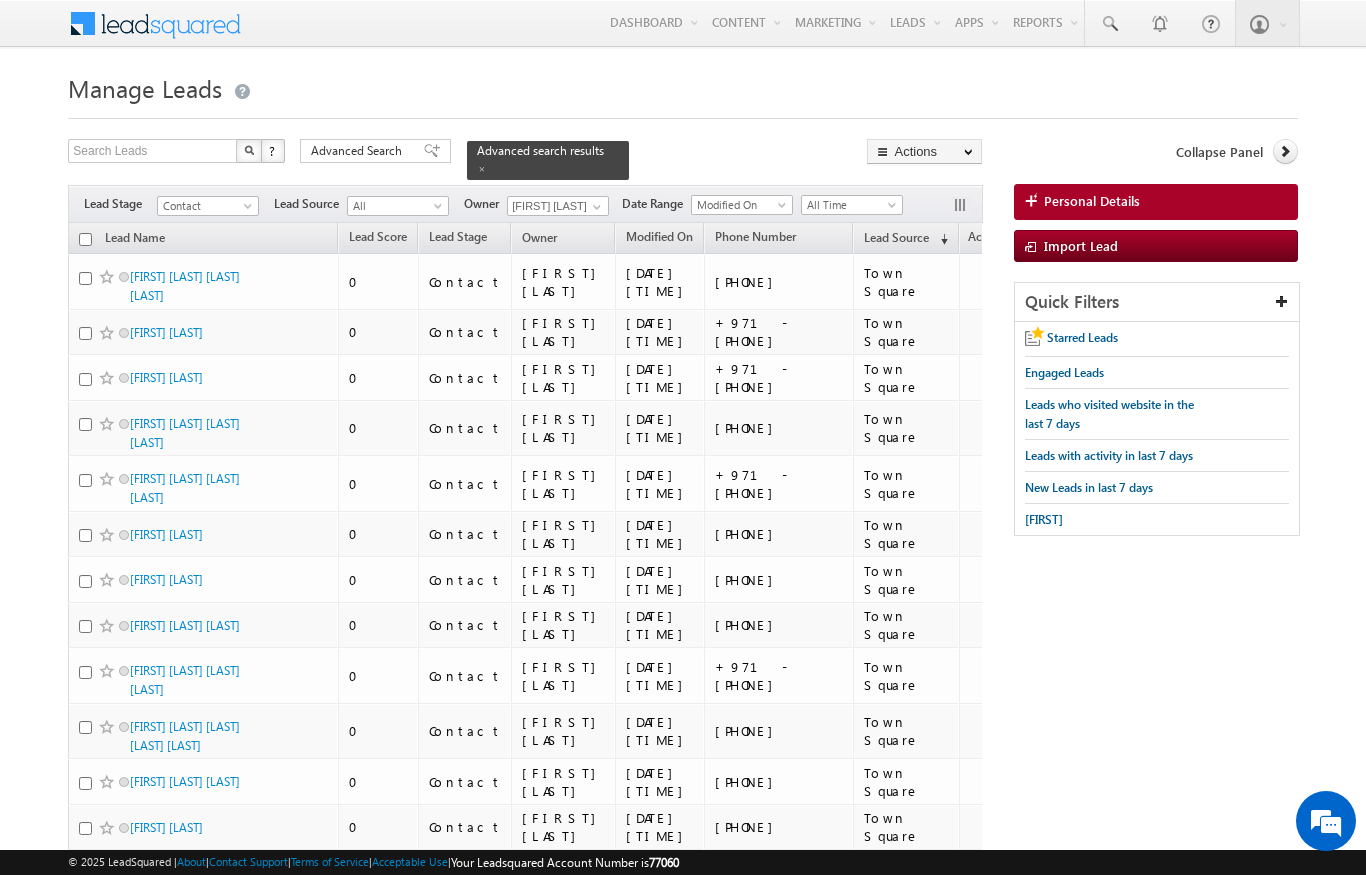 click at bounding box center (85, 239) 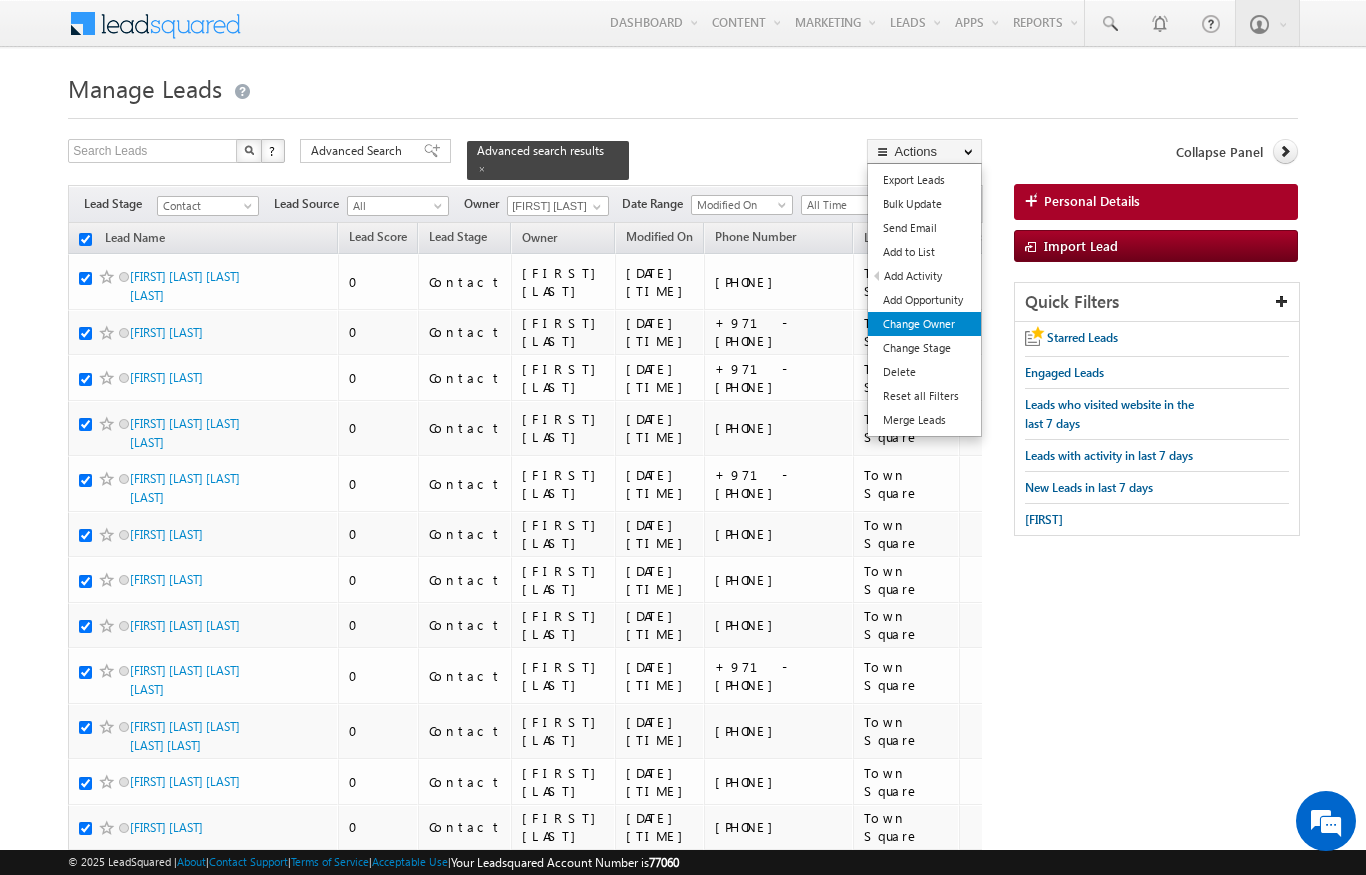 click on "Change Owner" at bounding box center [924, 324] 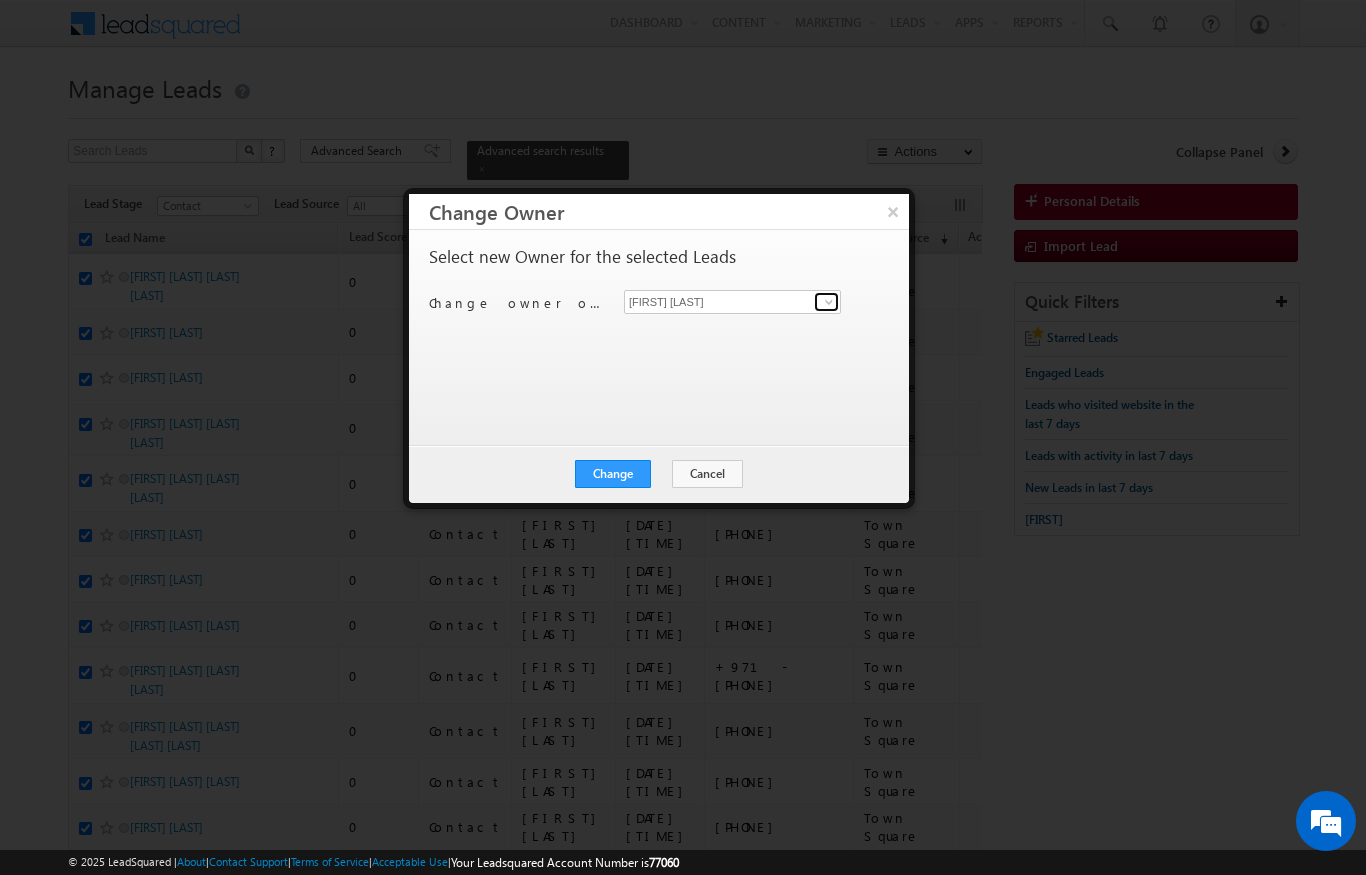 click at bounding box center [826, 302] 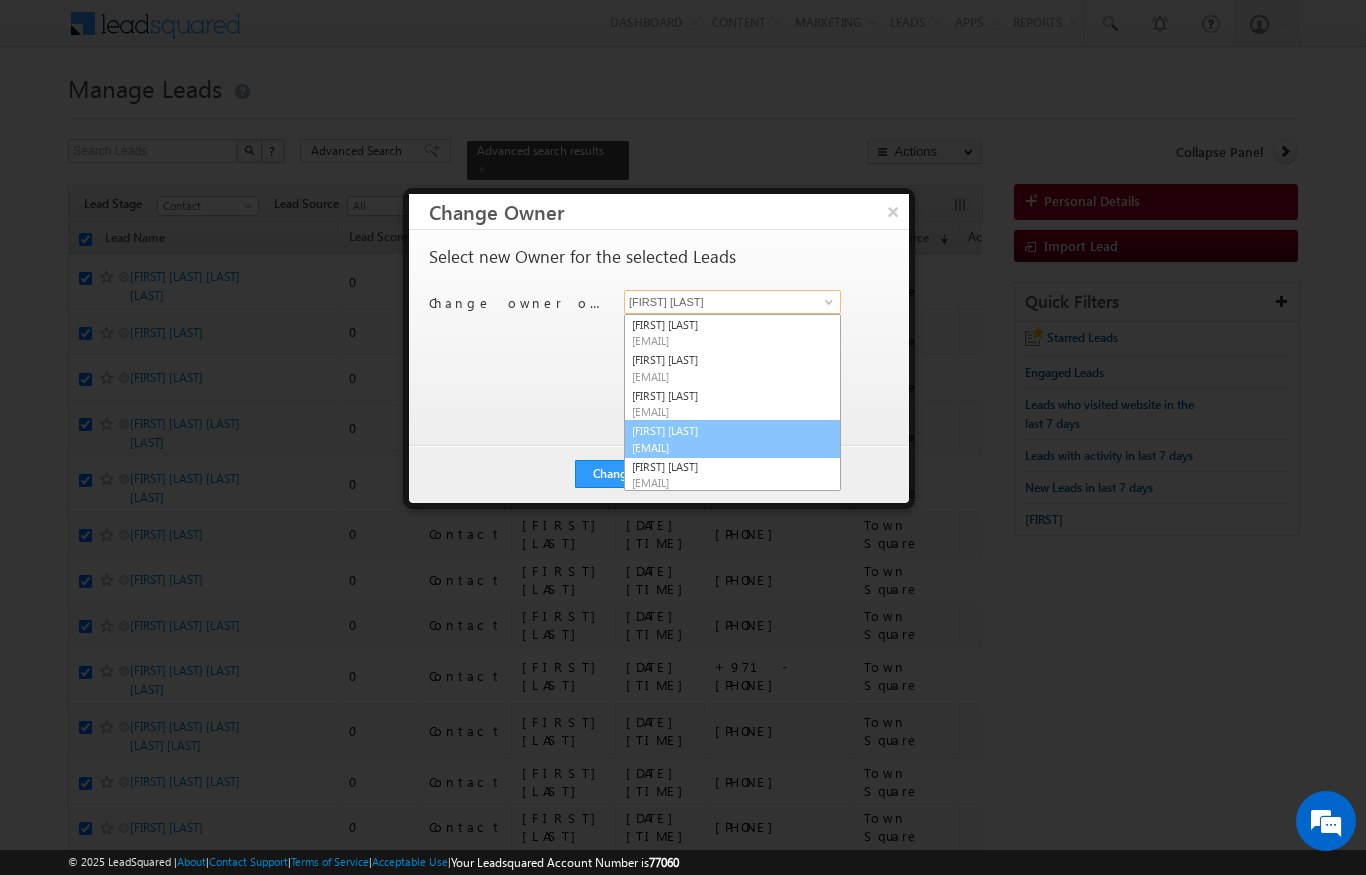 click on "[FIRST] [LAST] [EMAIL]" at bounding box center (732, 439) 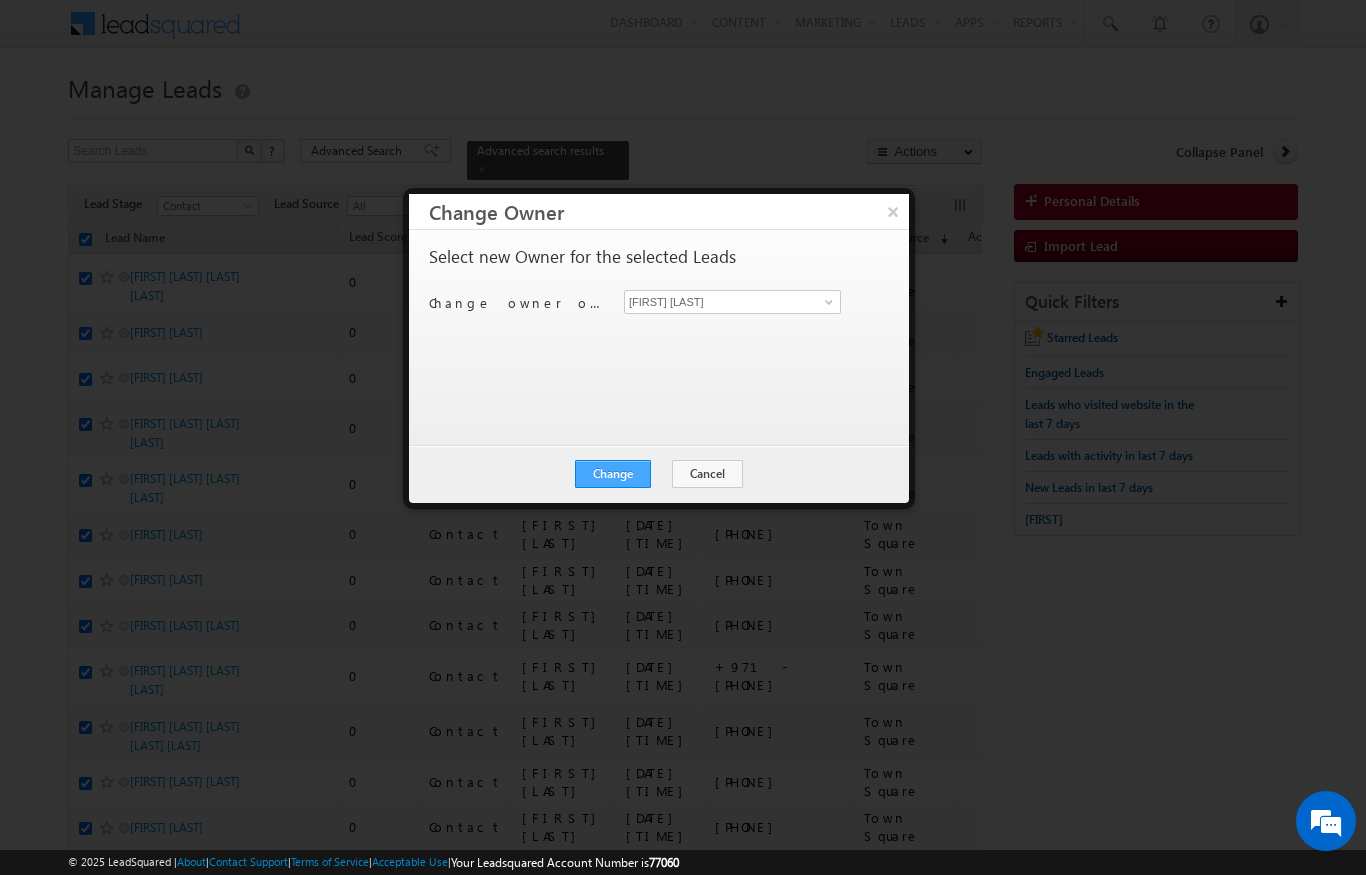 click on "Change" at bounding box center [613, 474] 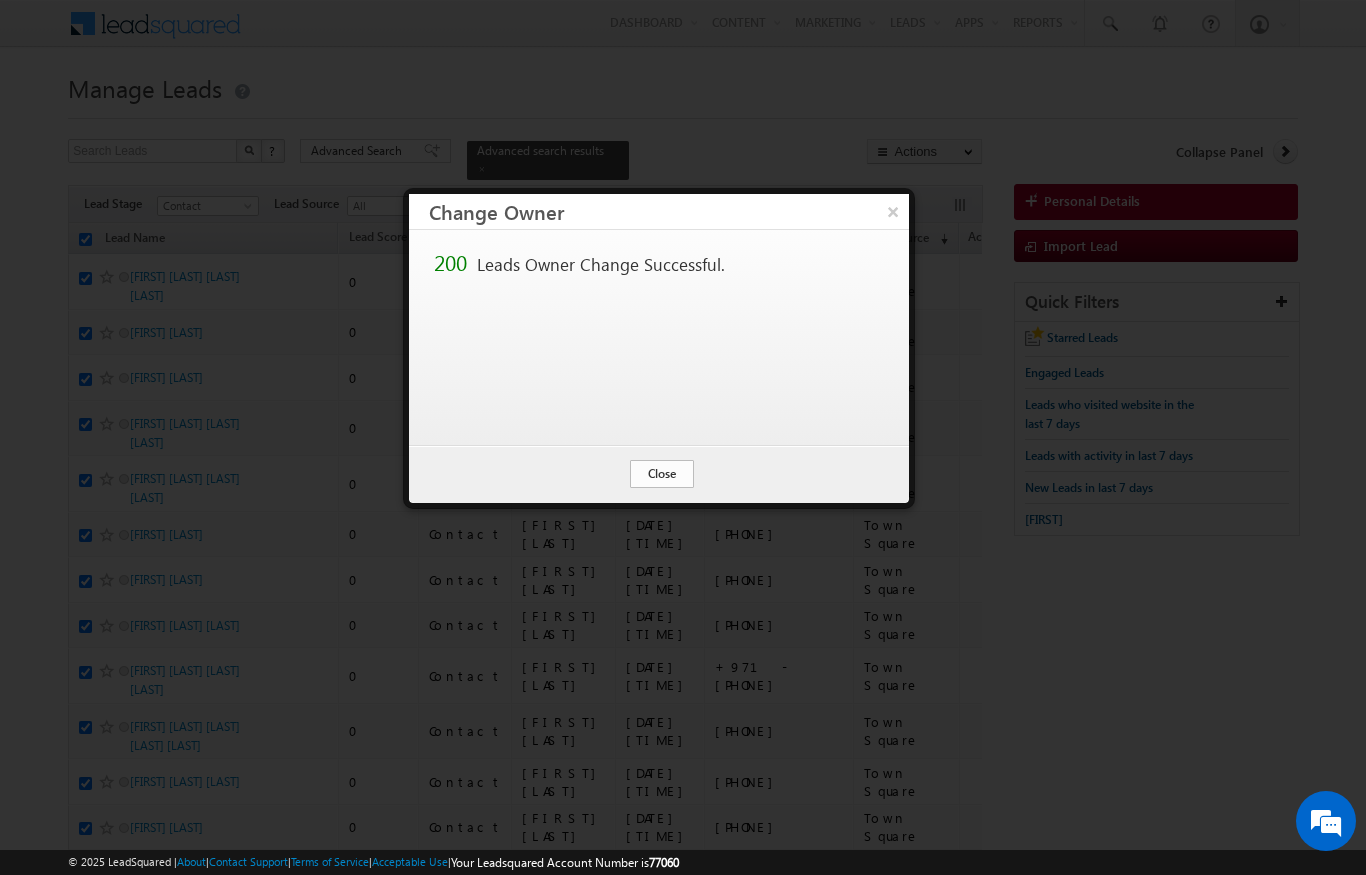 click on "Close" at bounding box center (662, 474) 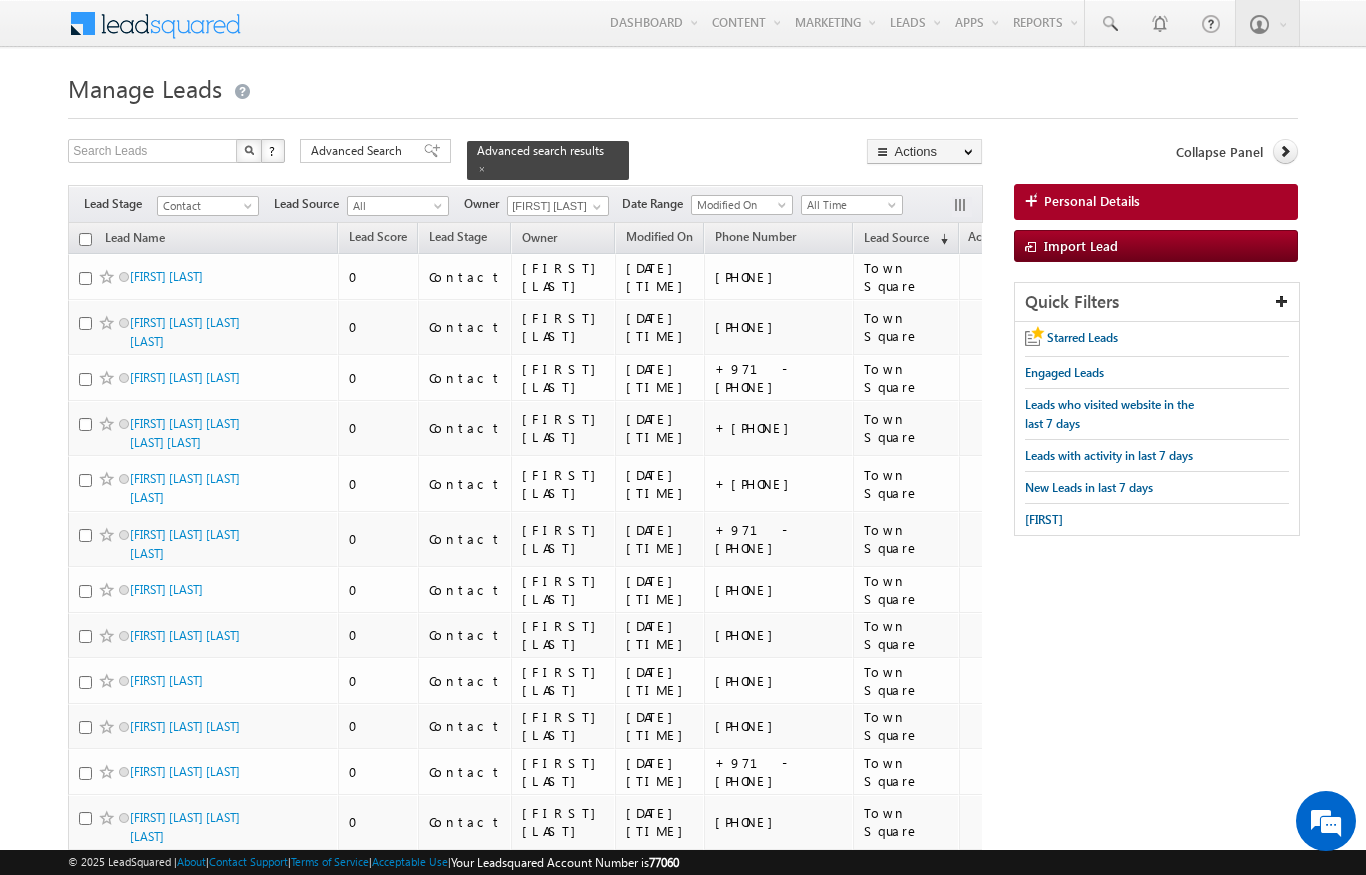 click at bounding box center (85, 239) 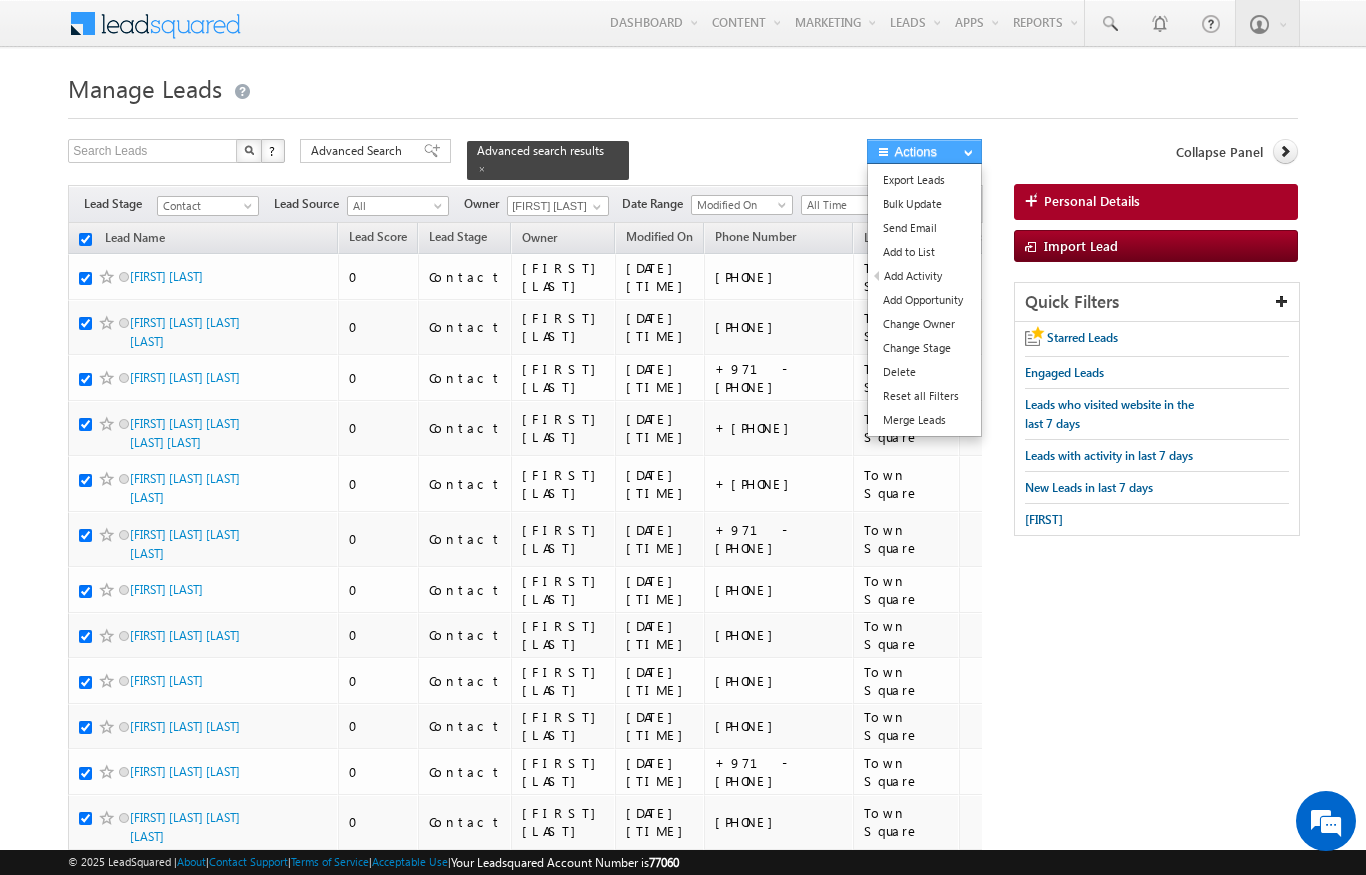 click on "Actions" at bounding box center (924, 151) 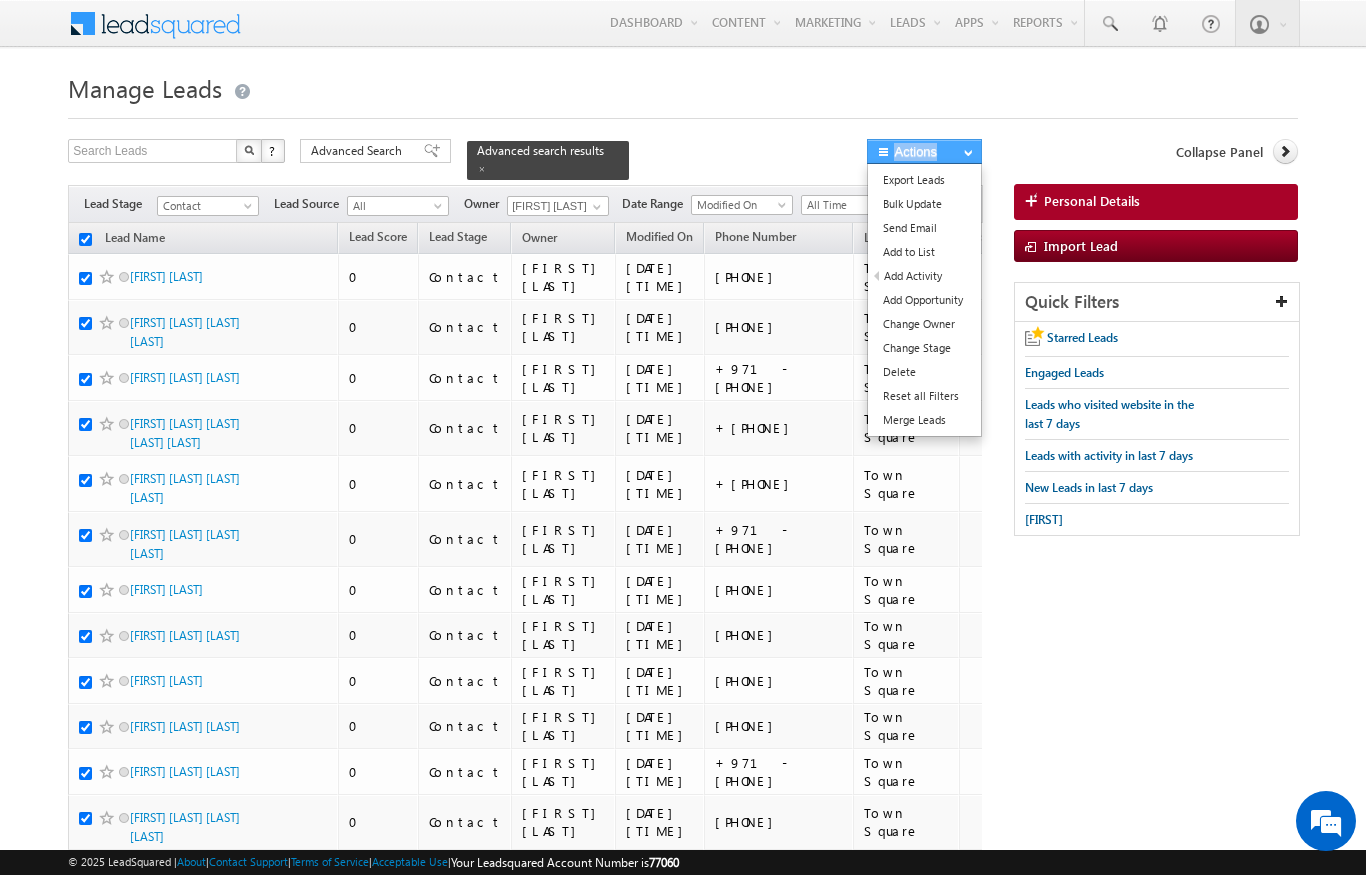 click on "Actions" at bounding box center [924, 151] 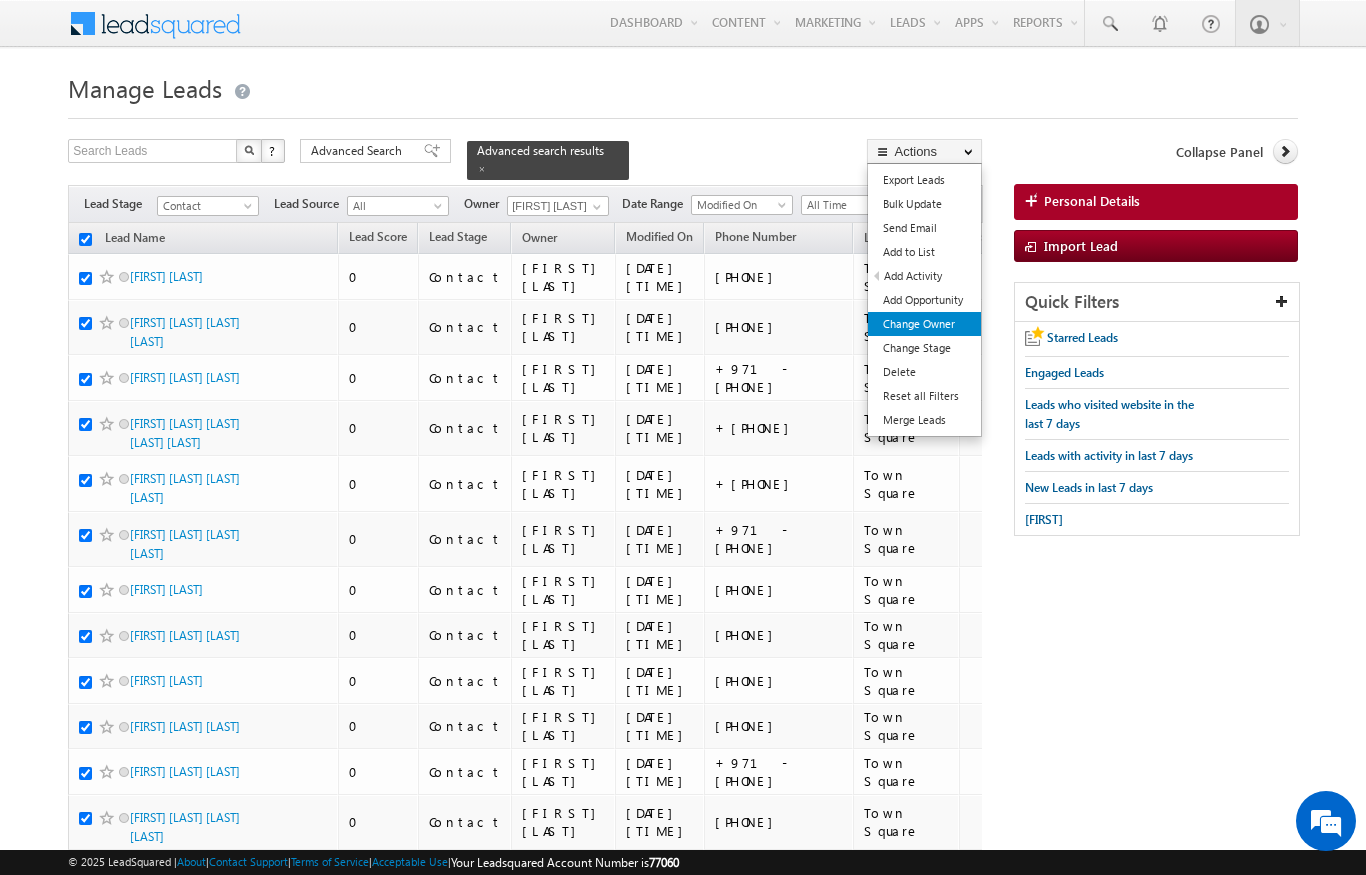 click on "Change Owner" at bounding box center [924, 324] 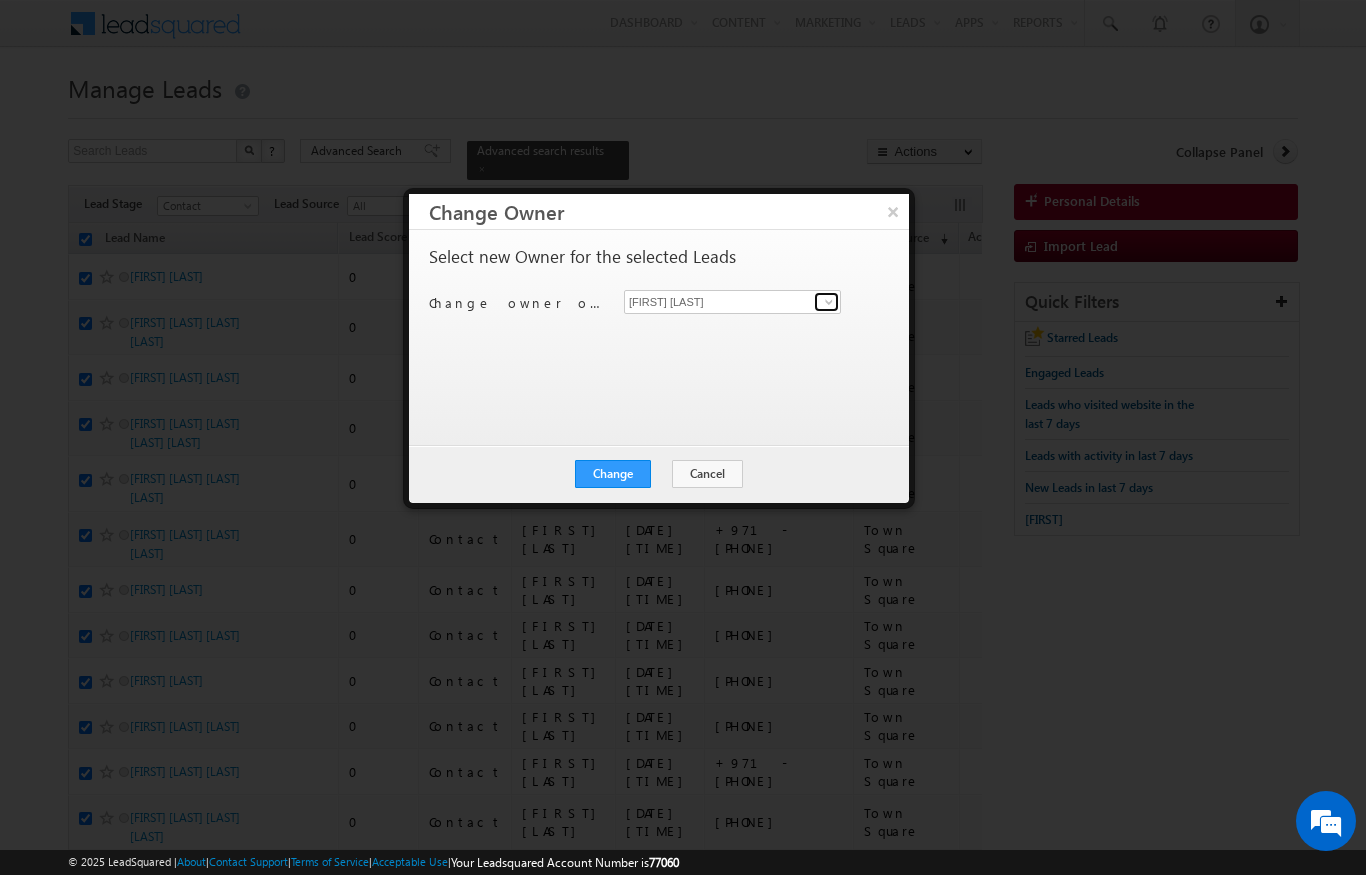 click at bounding box center [829, 302] 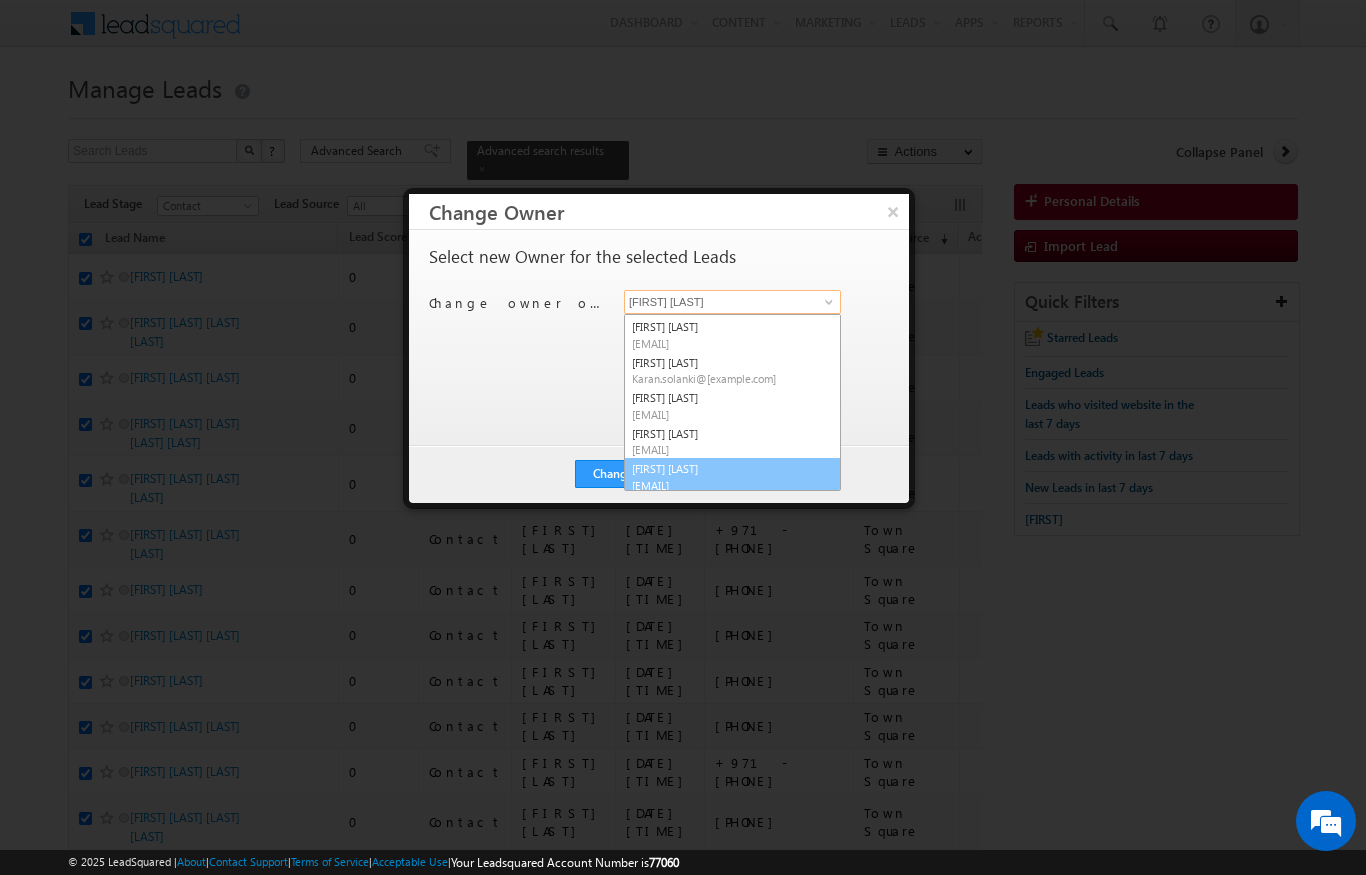 scroll, scrollTop: 176, scrollLeft: 0, axis: vertical 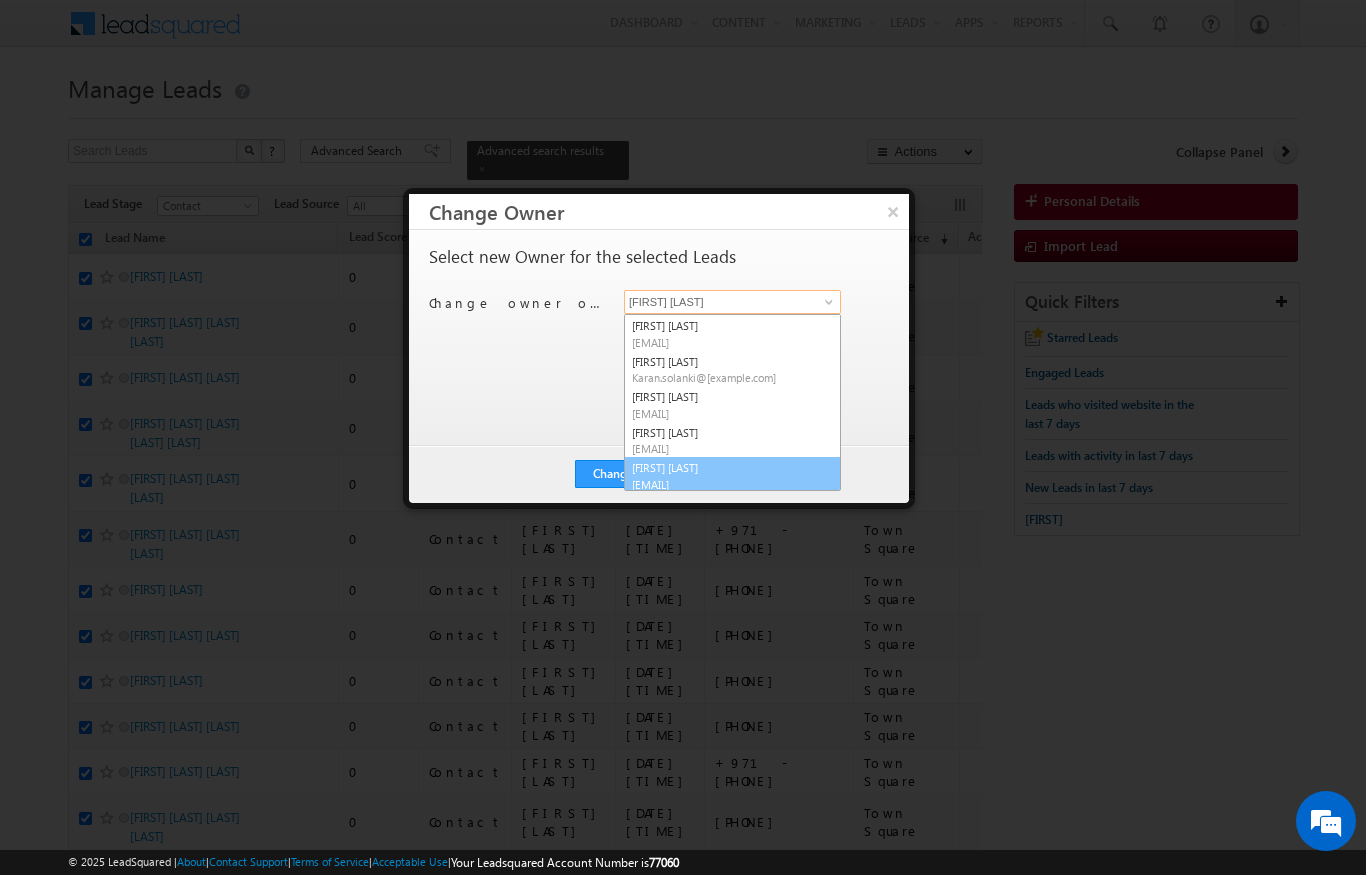 click on "[EMAIL]" at bounding box center (722, 484) 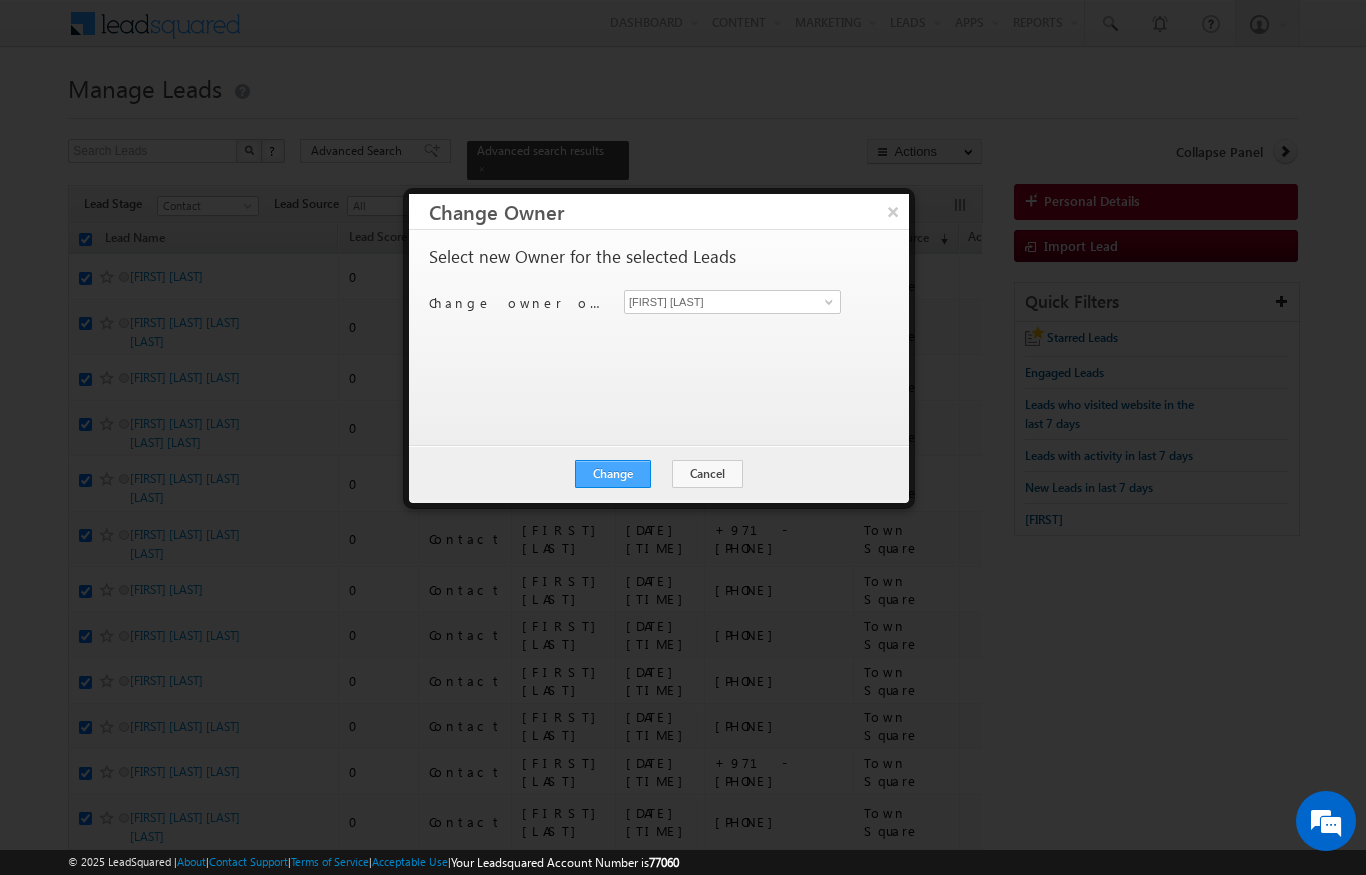 click on "Change" at bounding box center [613, 474] 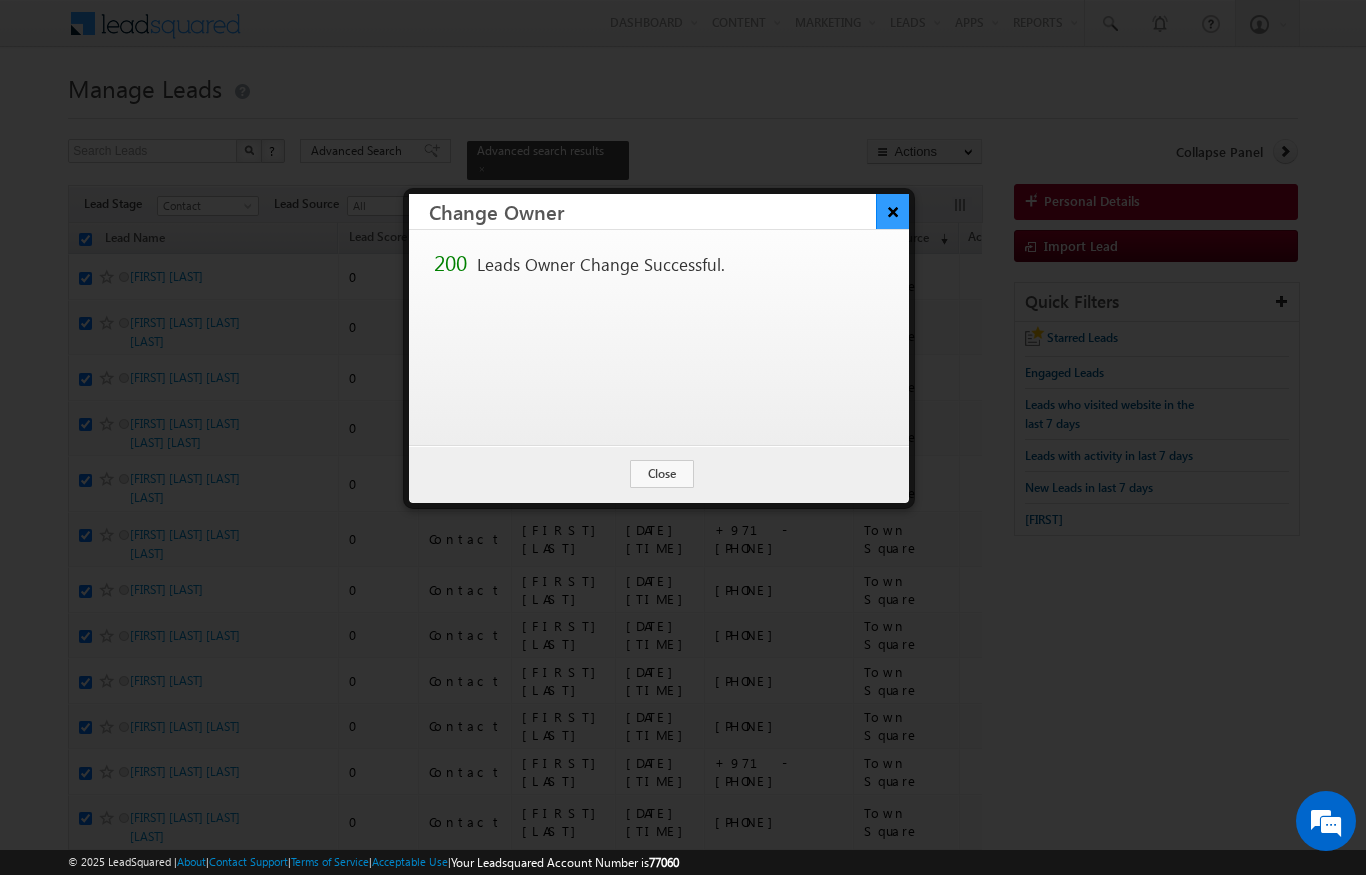 click on "×" at bounding box center [892, 211] 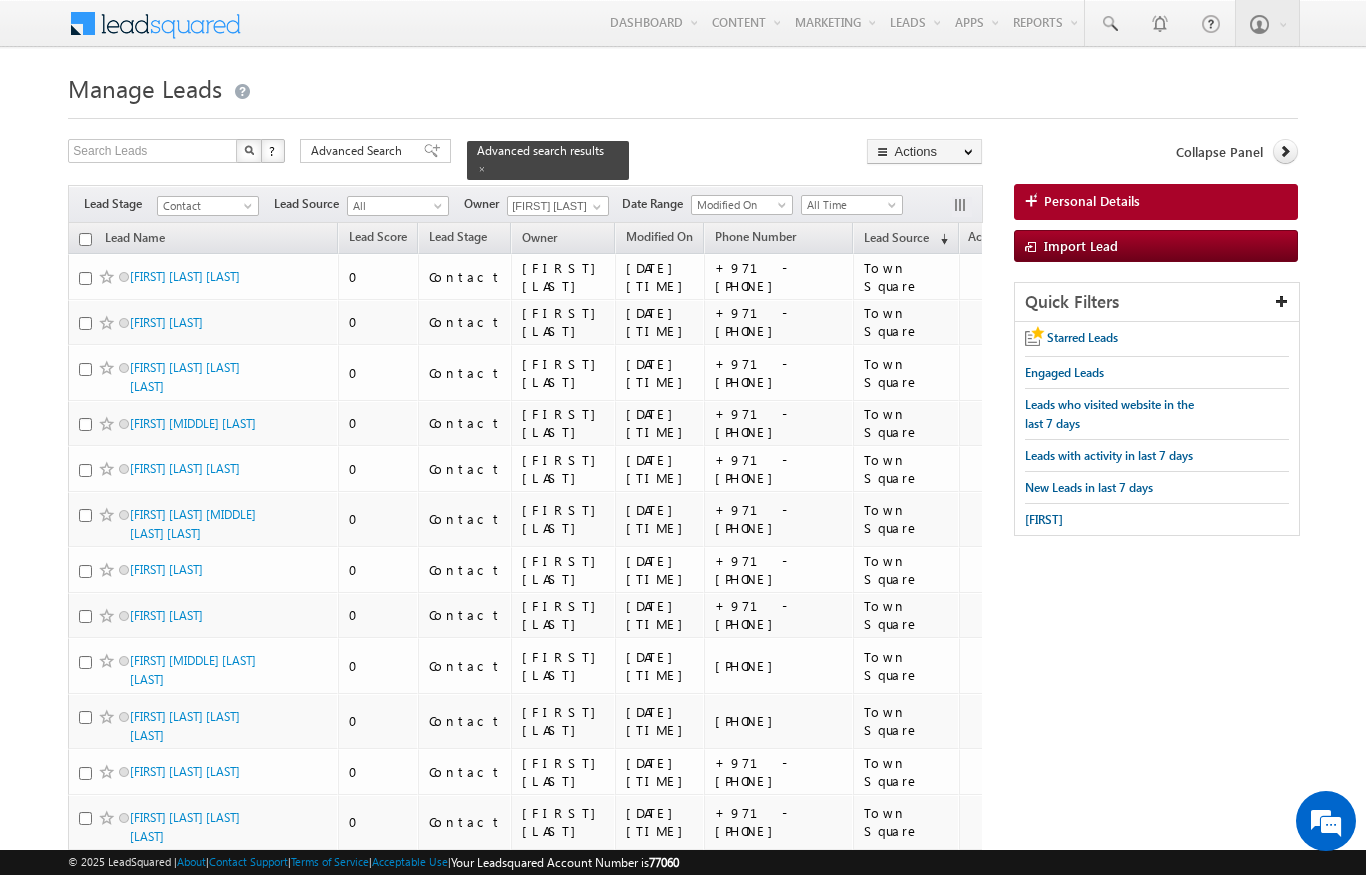 click at bounding box center (85, 239) 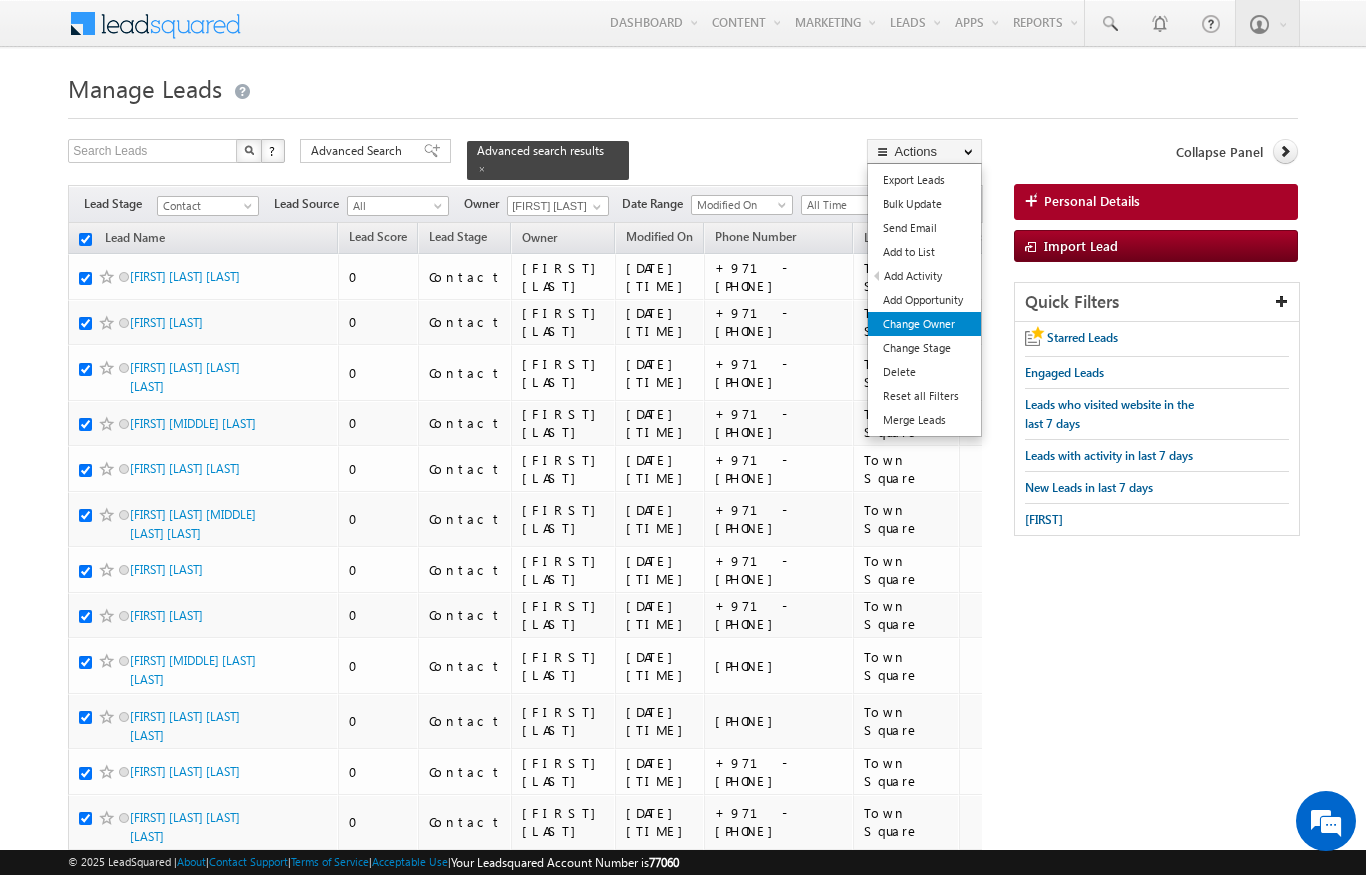 click on "Change Owner" at bounding box center (924, 324) 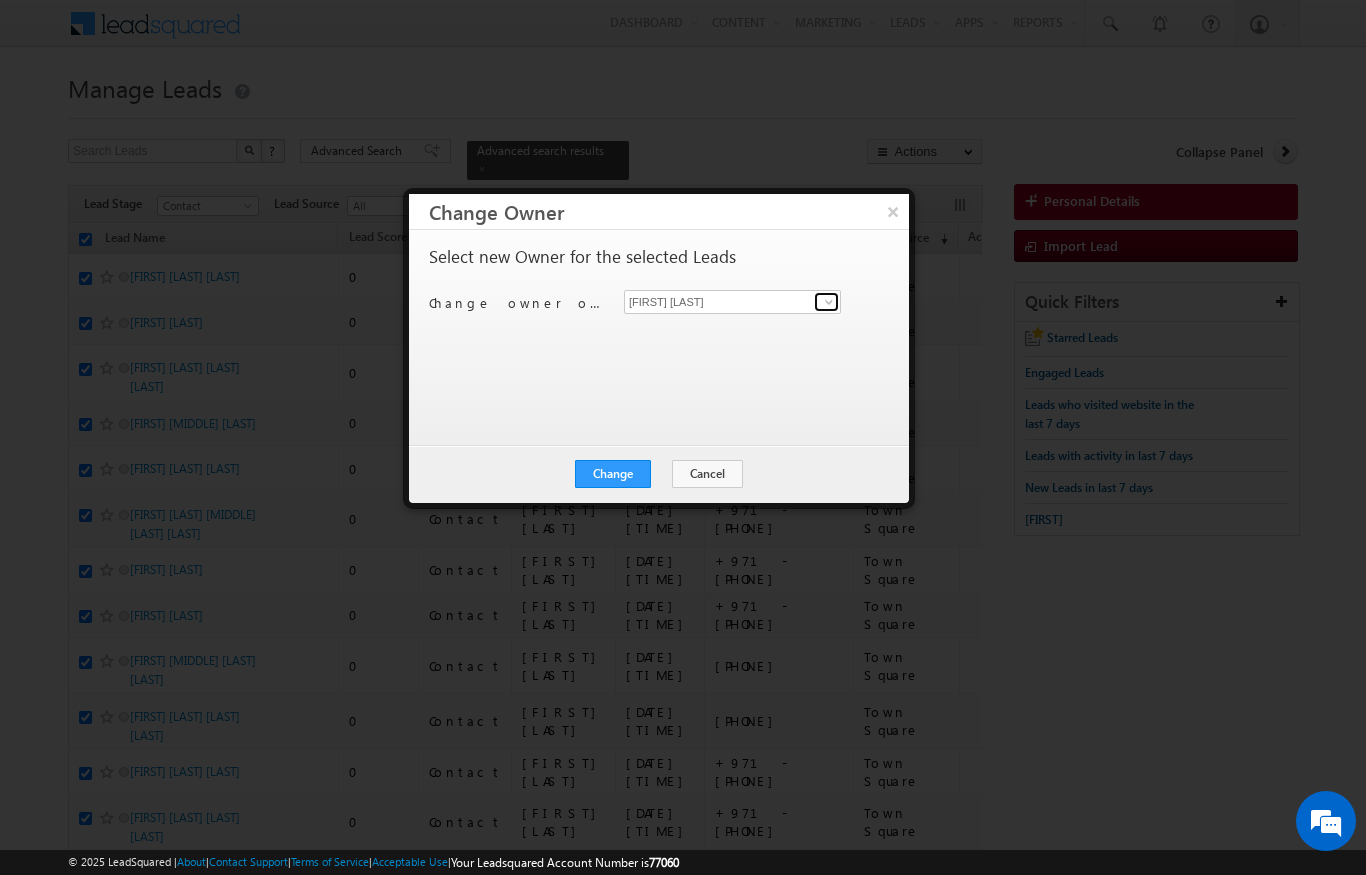 click at bounding box center [829, 302] 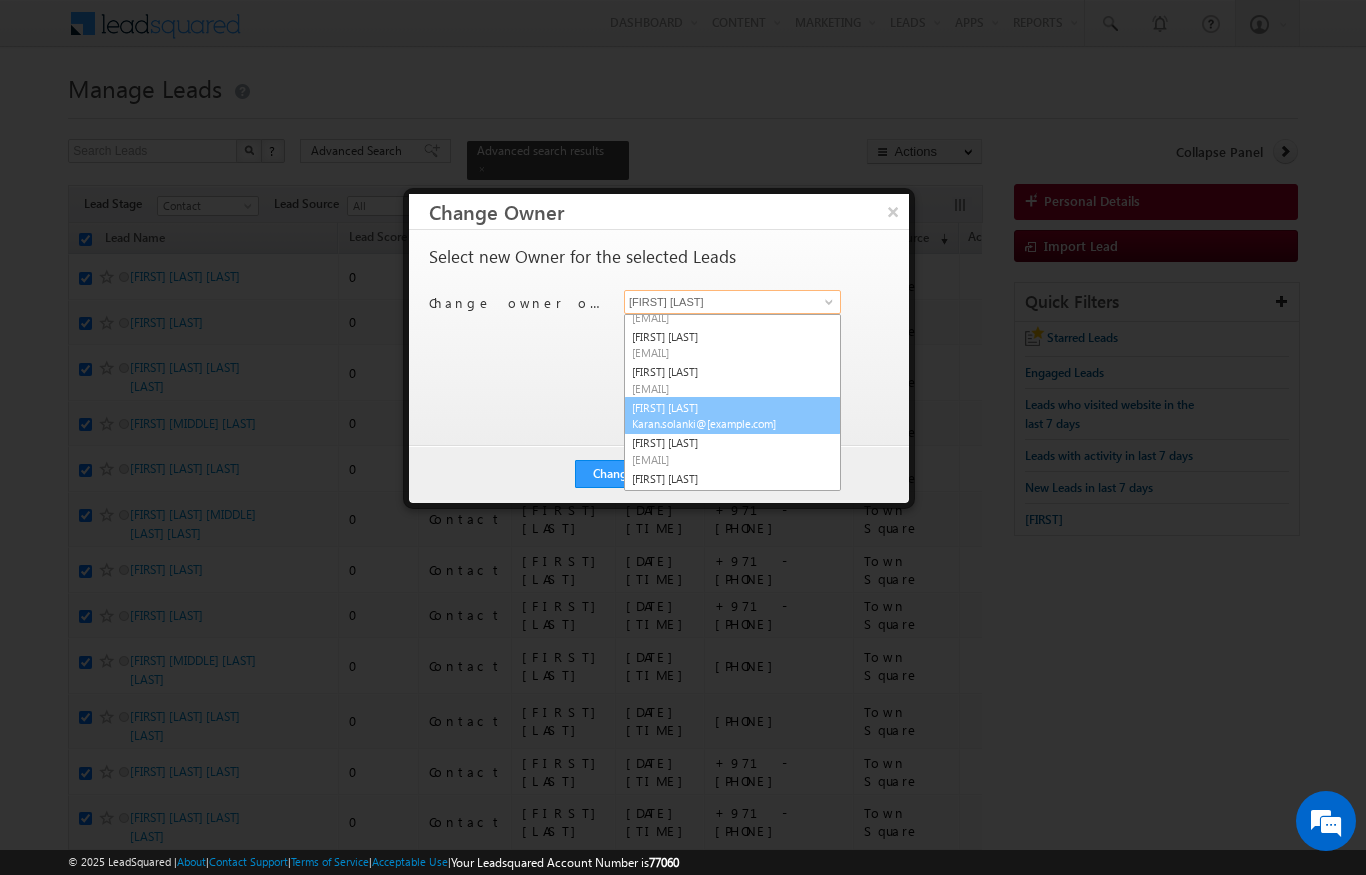scroll, scrollTop: 30, scrollLeft: 0, axis: vertical 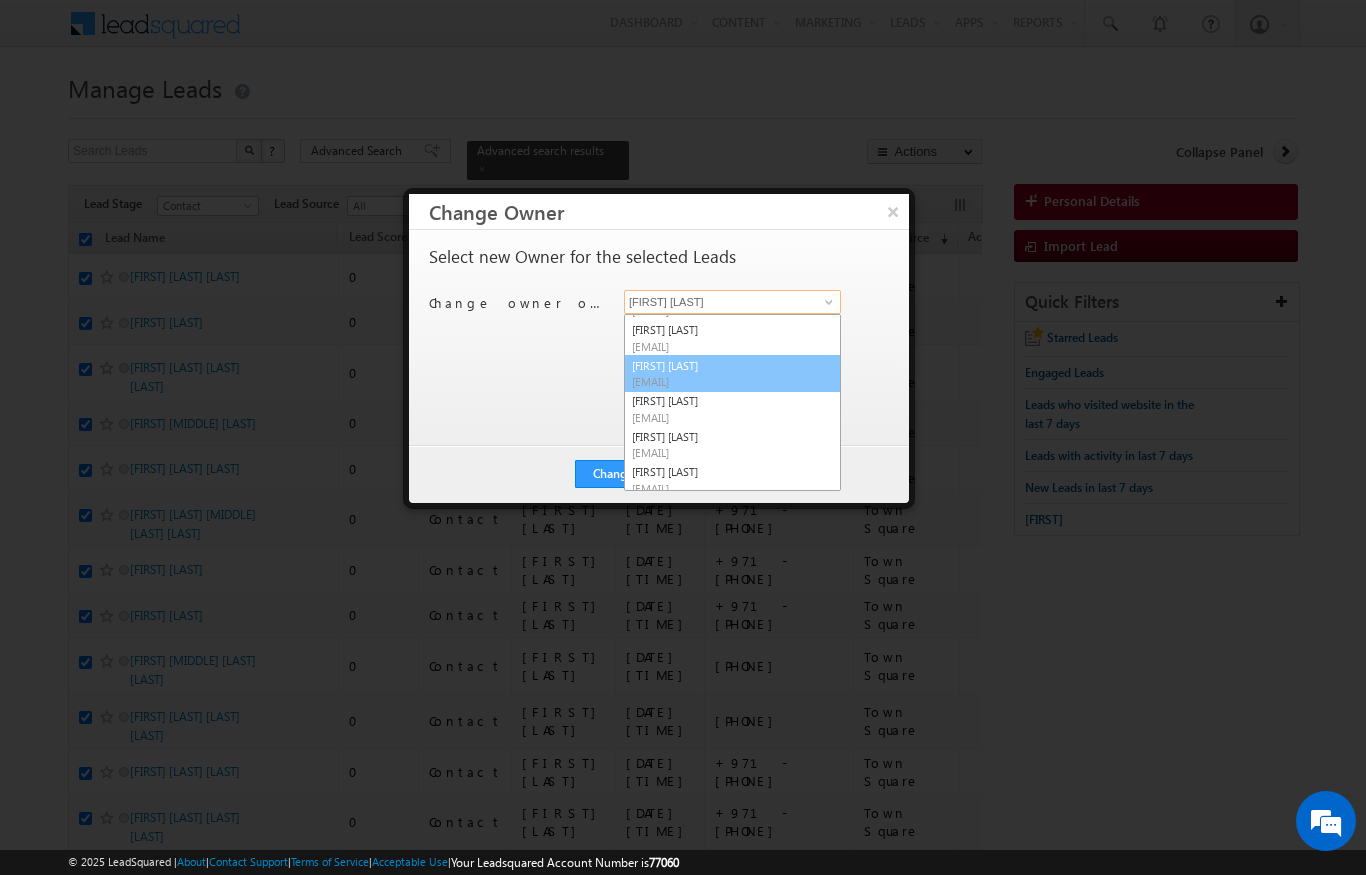 click on "[FIRST] [LAST] [EMAIL]" at bounding box center (732, 374) 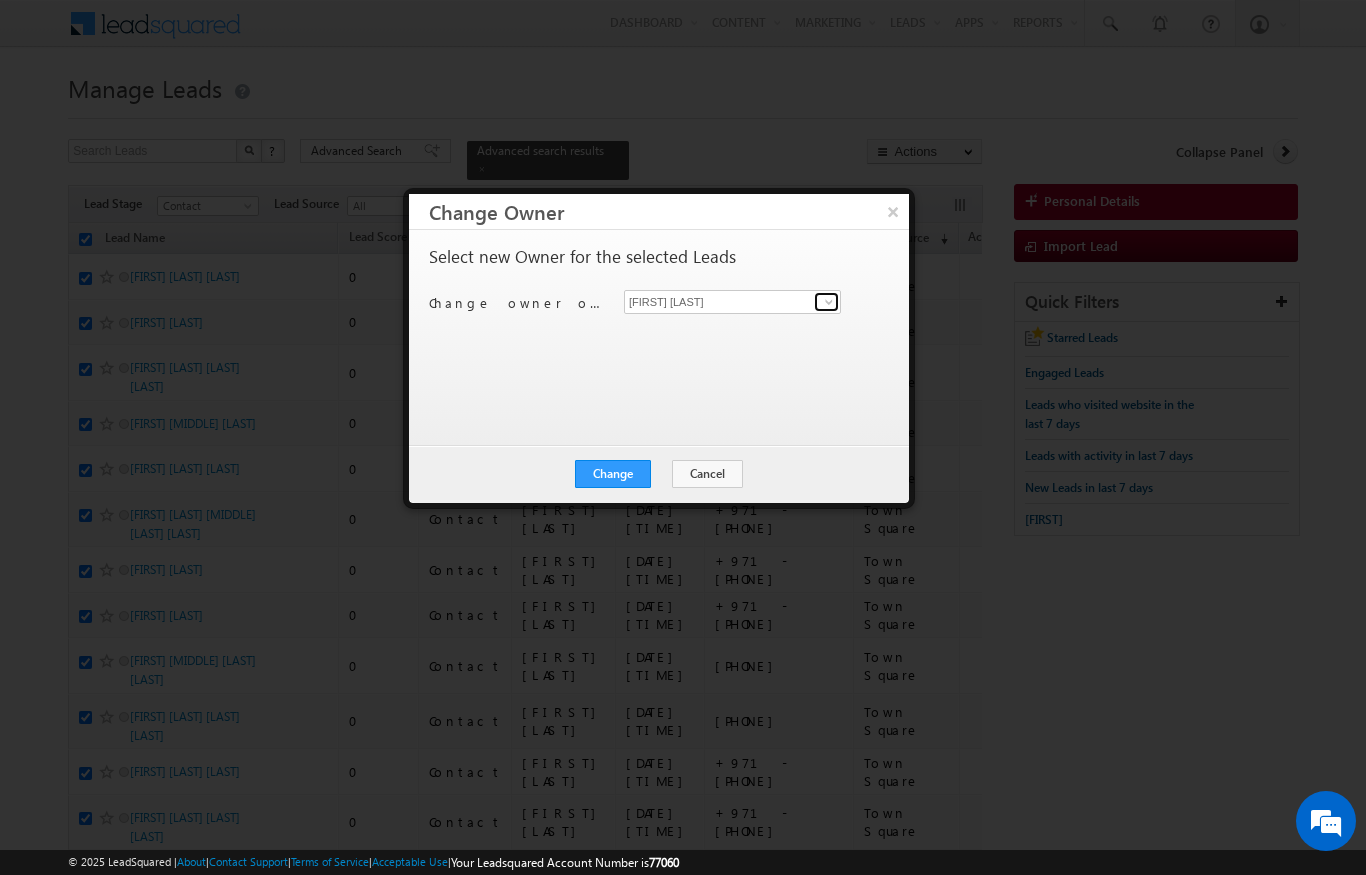 click at bounding box center (829, 302) 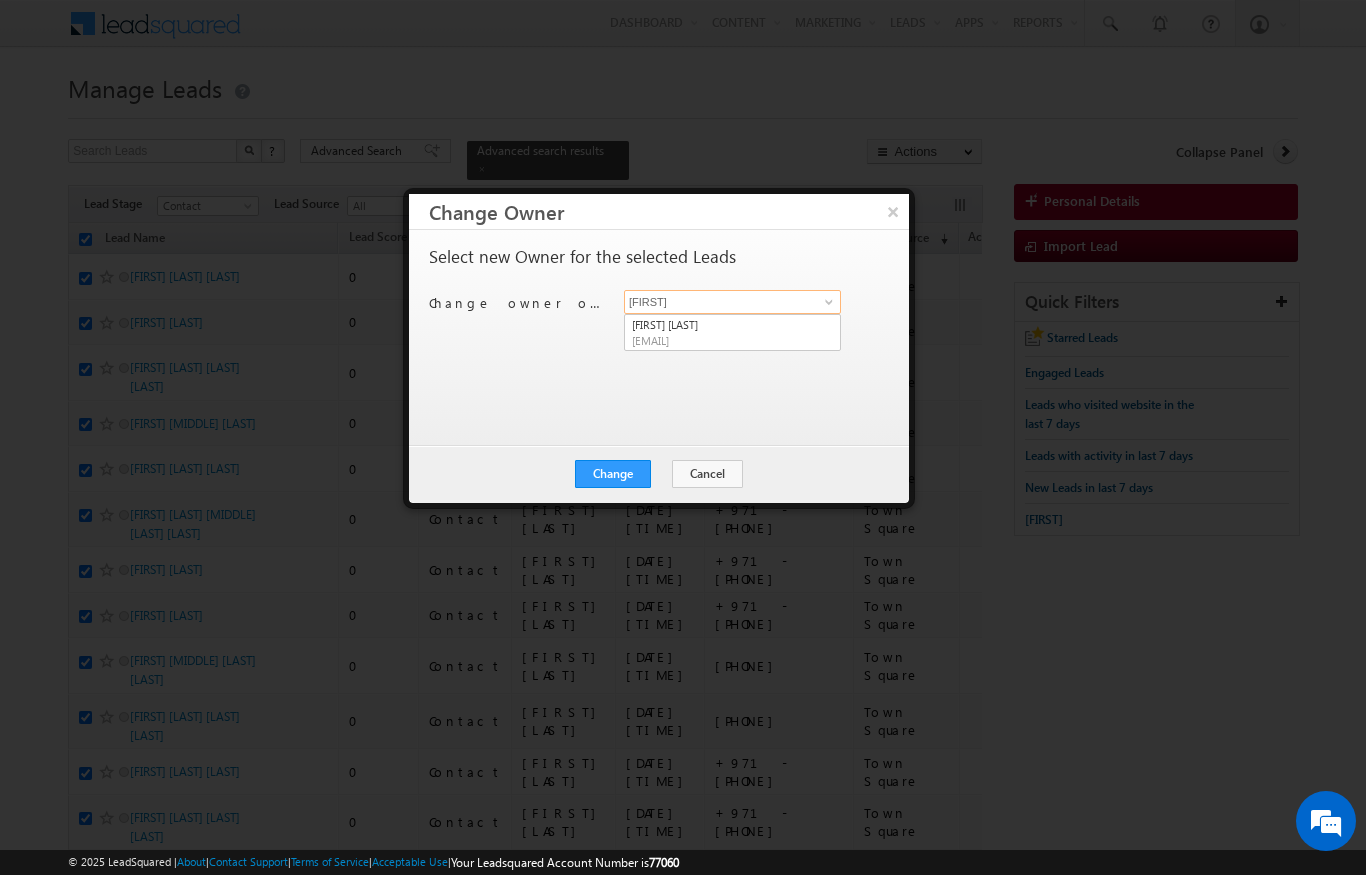 scroll, scrollTop: 0, scrollLeft: 0, axis: both 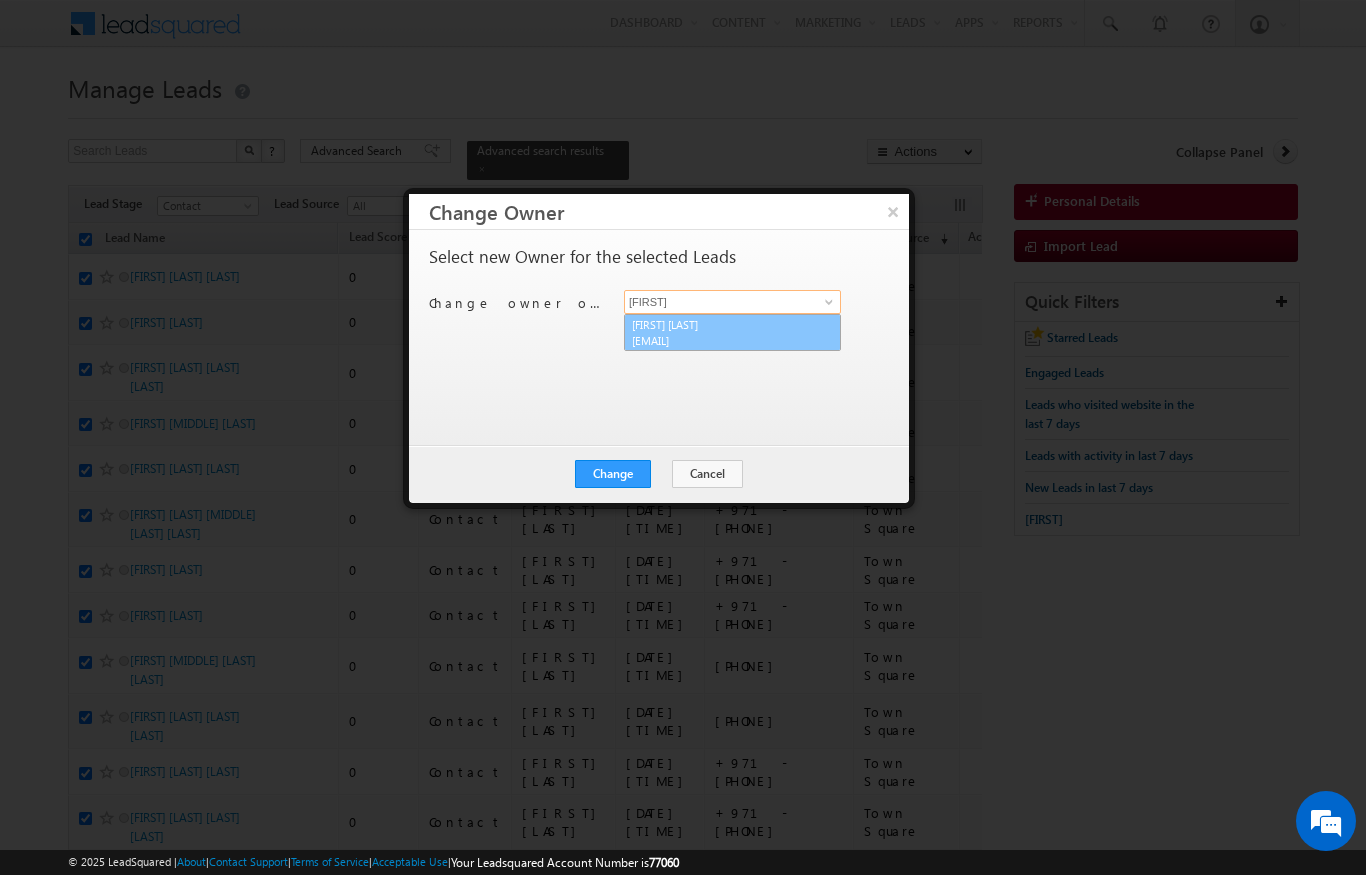 click on "[EMAIL]" at bounding box center (722, 340) 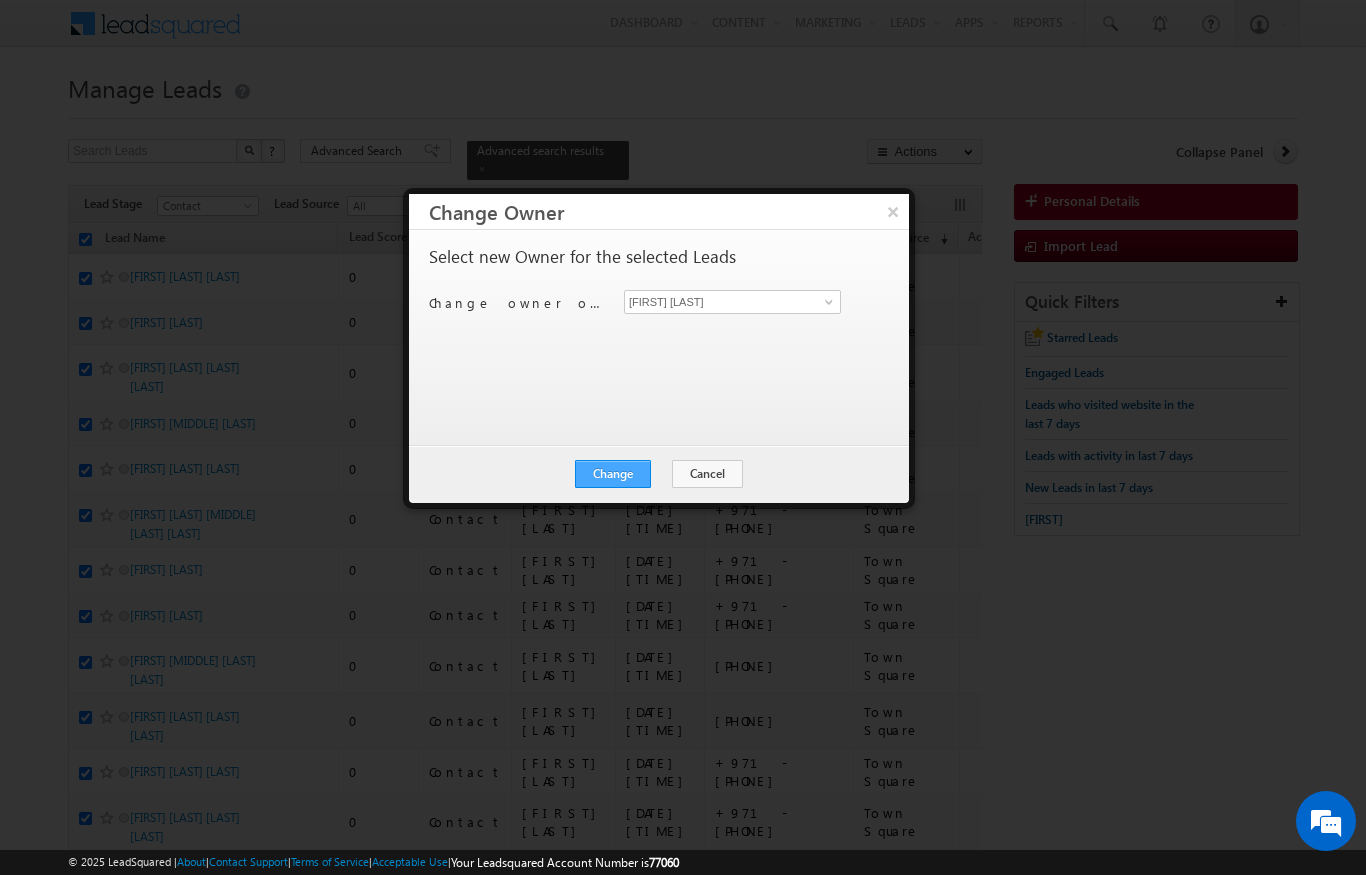 click on "Change" at bounding box center [613, 474] 